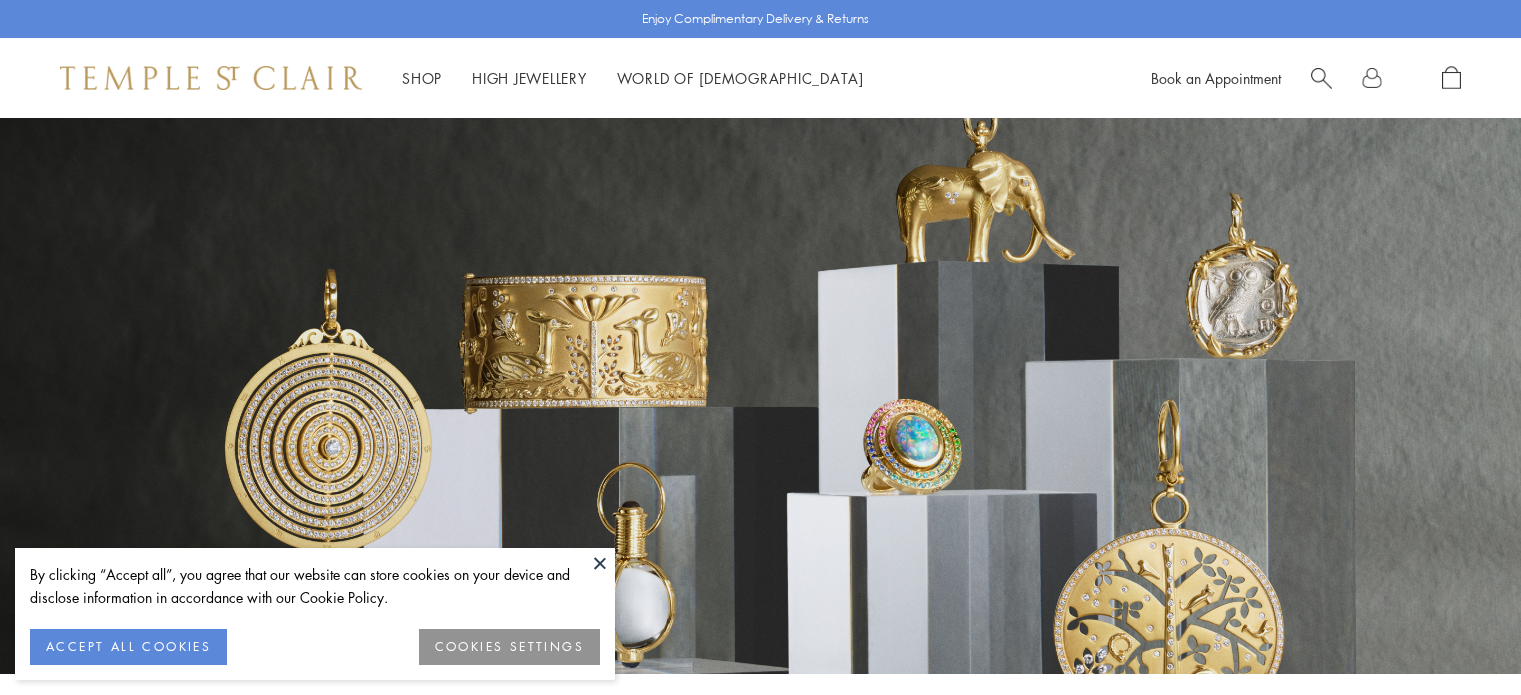 scroll, scrollTop: 0, scrollLeft: 0, axis: both 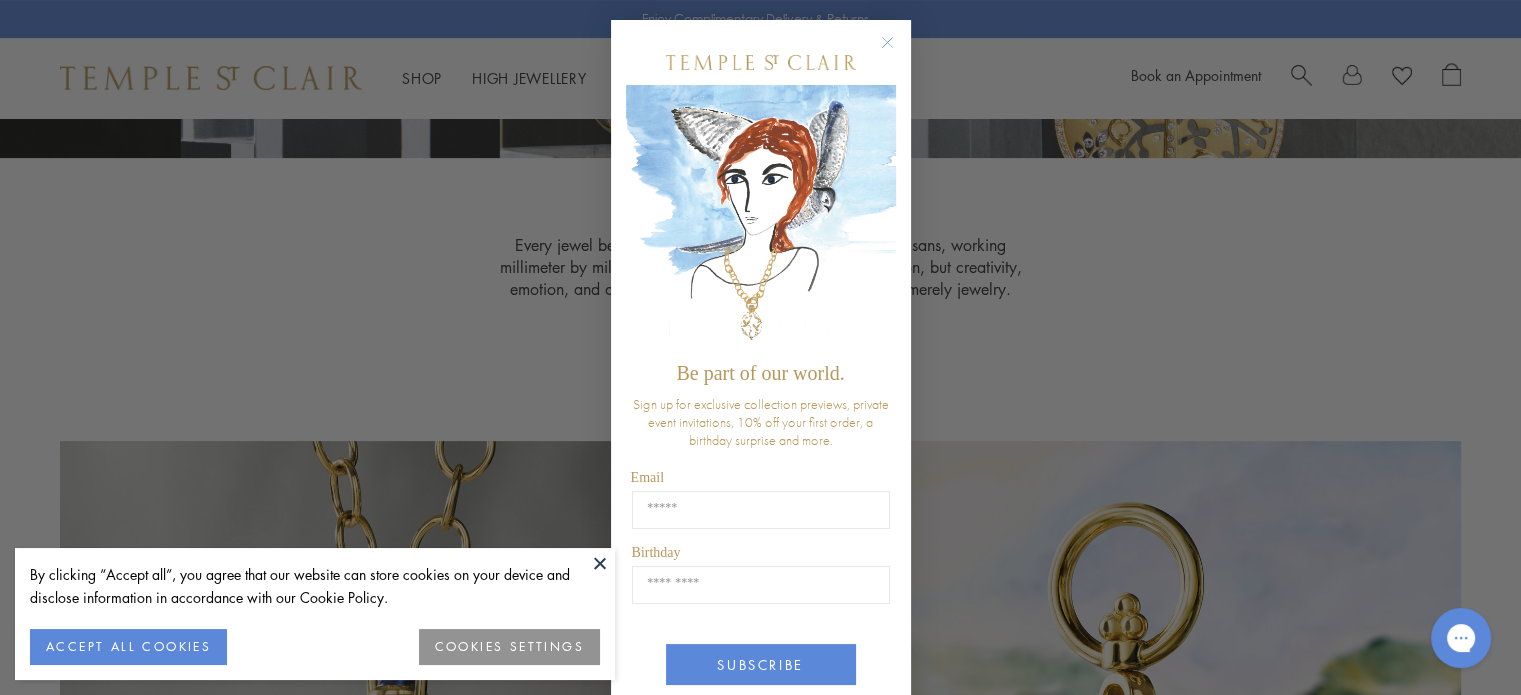 click on "Be part of our world. Sign up for exclusive collection previews, private event invitations, 10% off your first order, a birthday surprise and more. Email Birthday Birthday SUBSCRIBE ******" at bounding box center (761, 385) 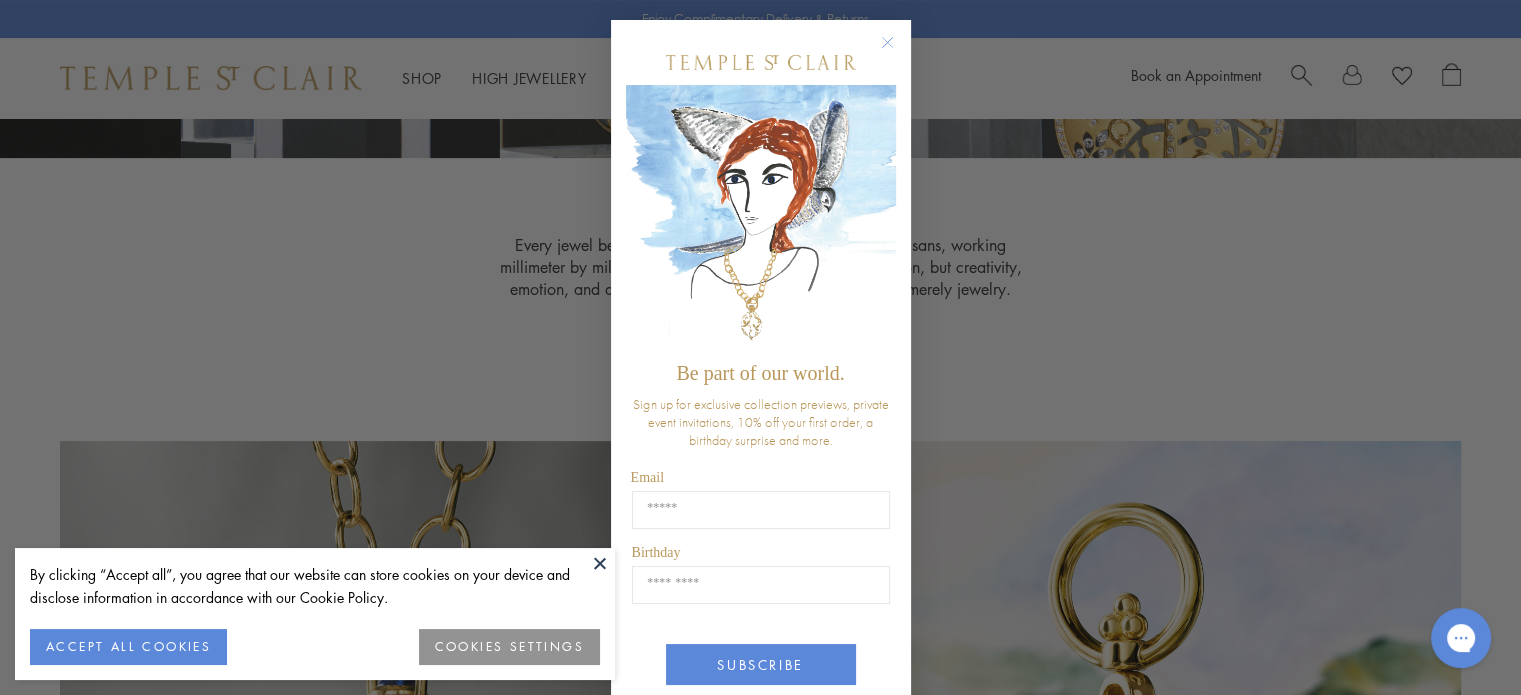 click 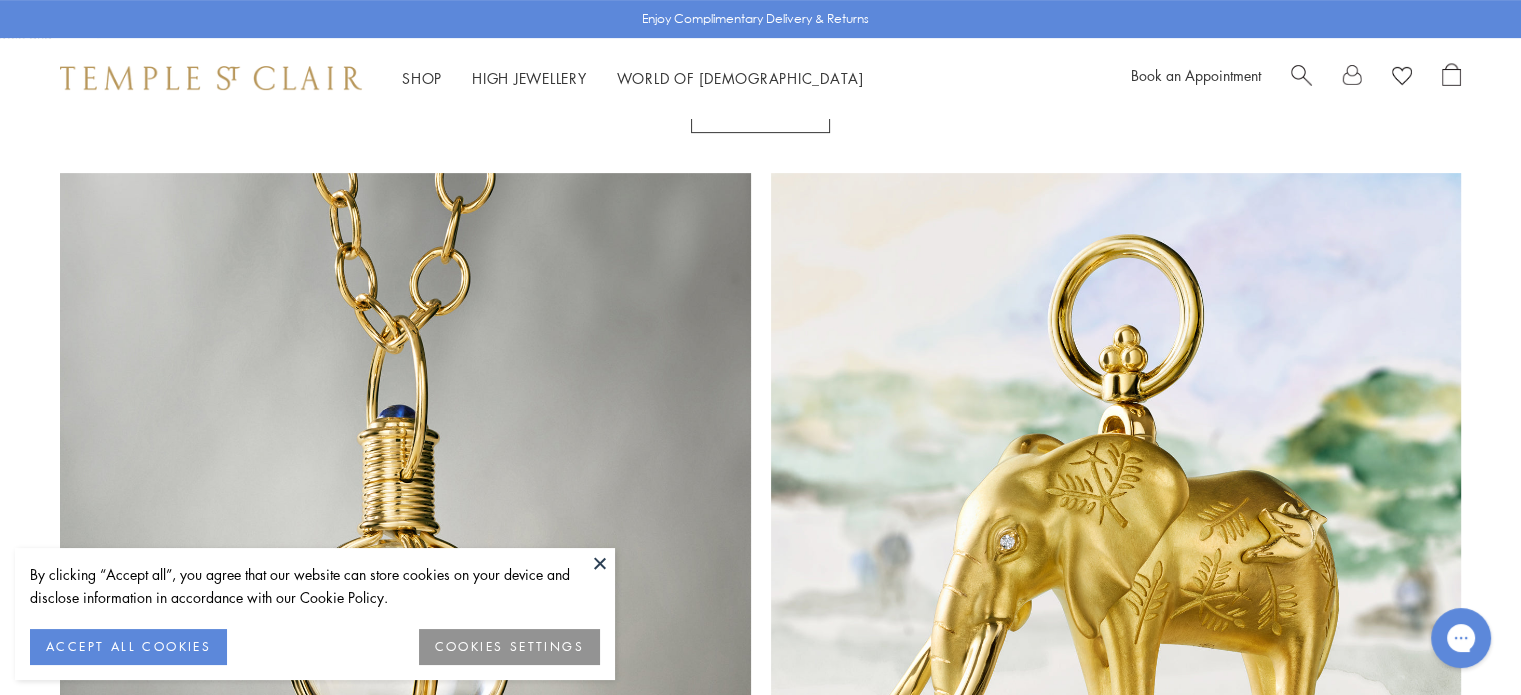 scroll, scrollTop: 806, scrollLeft: 0, axis: vertical 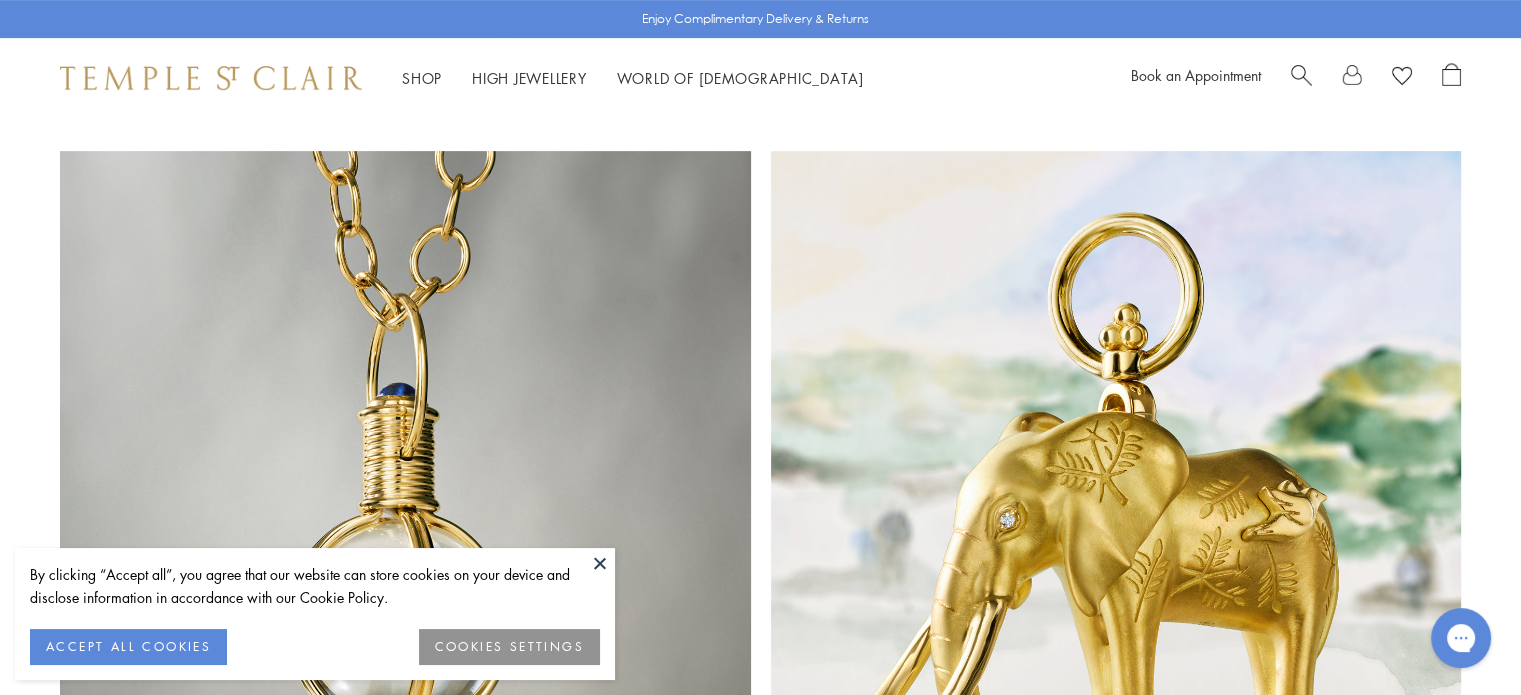 click on "ACCEPT ALL COOKIES" at bounding box center (128, 647) 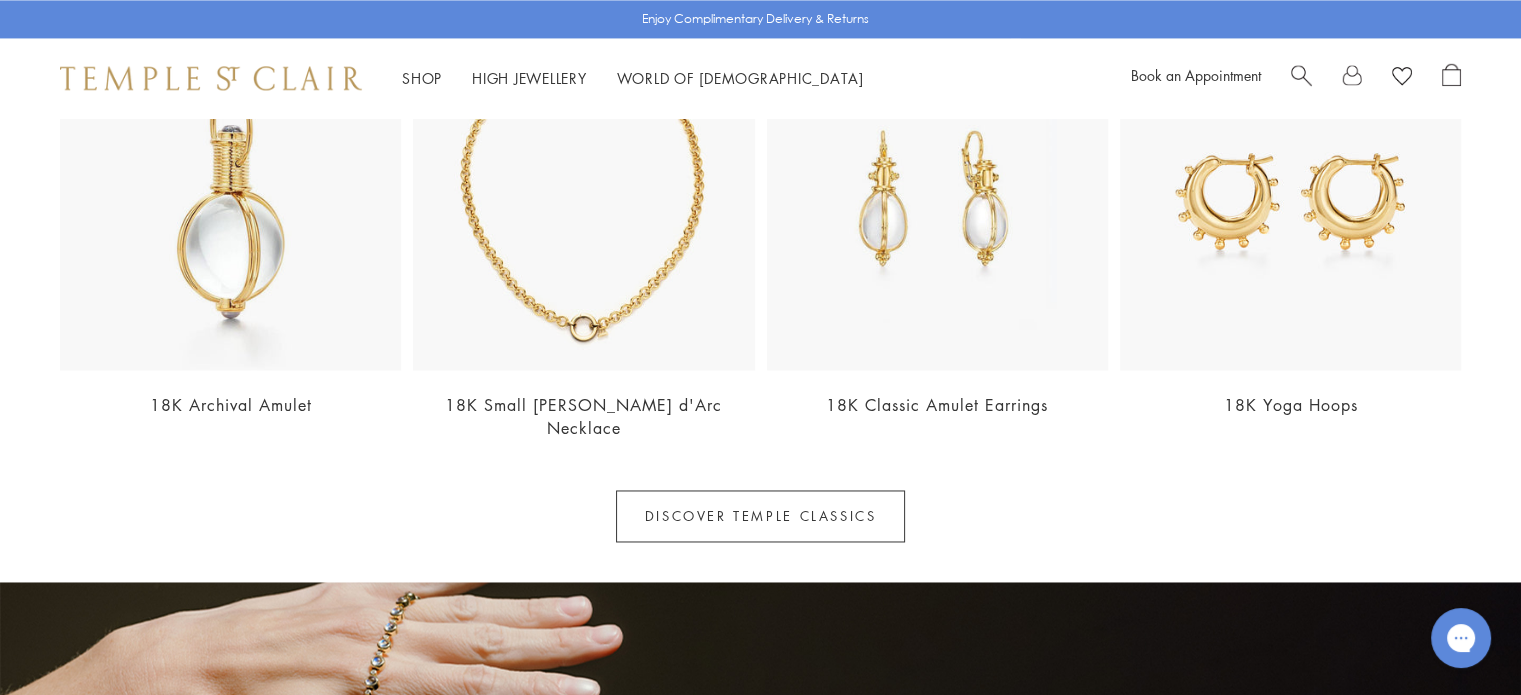 scroll, scrollTop: 3087, scrollLeft: 0, axis: vertical 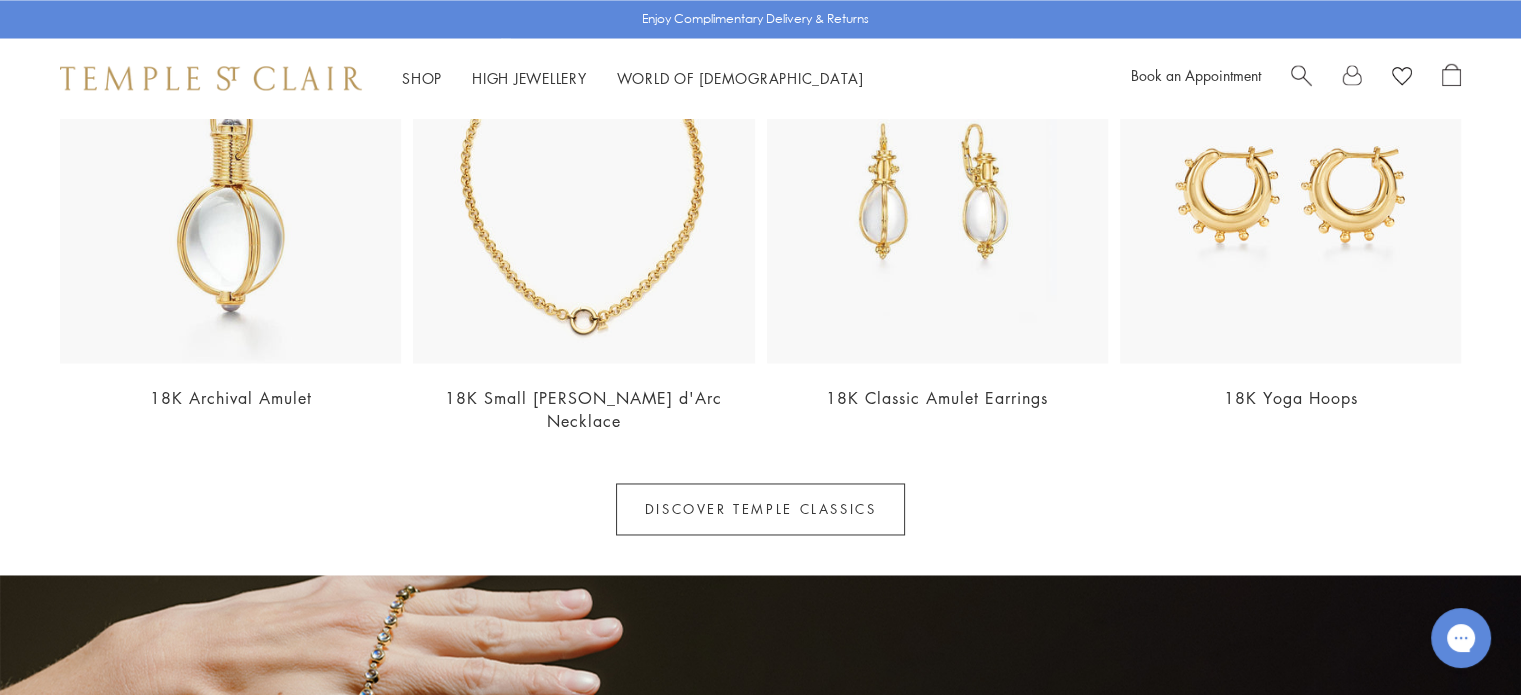 click on "18K Archival Amulet" at bounding box center (231, 398) 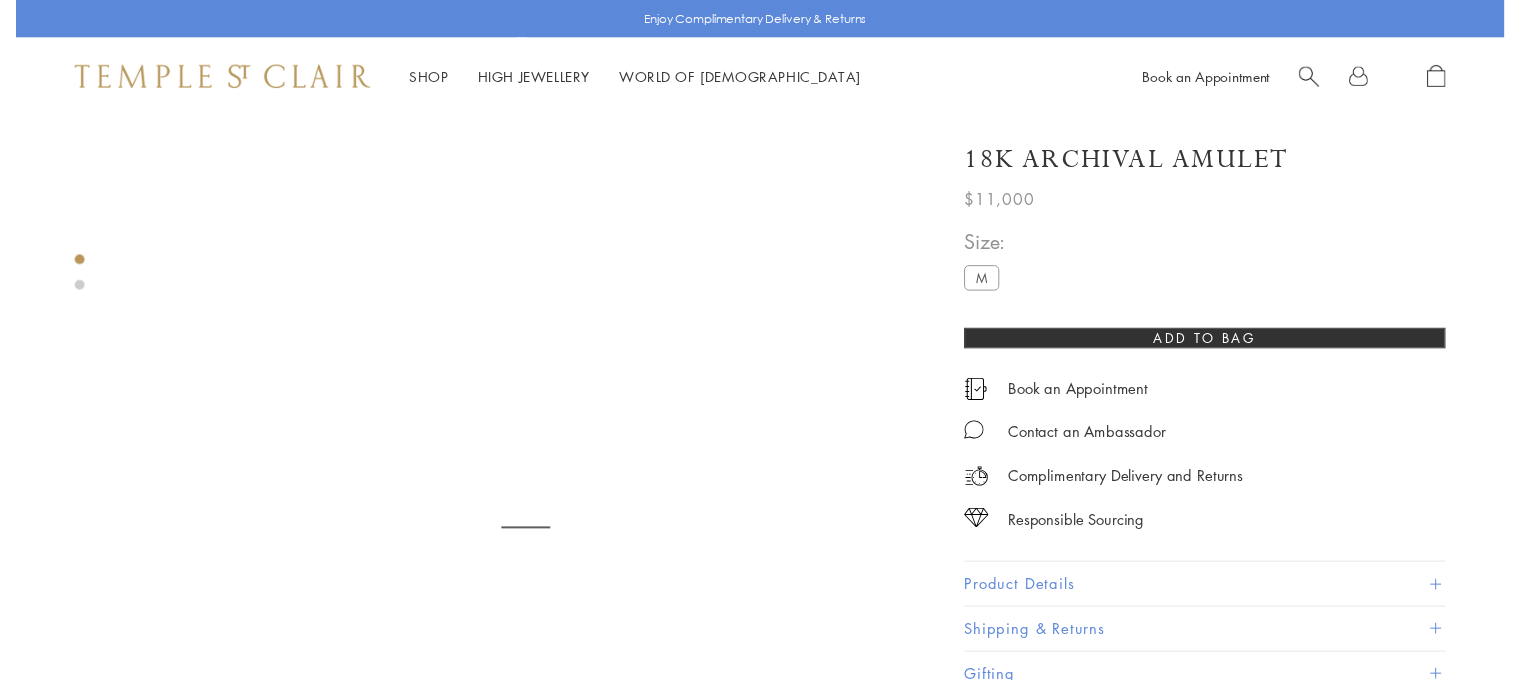 scroll, scrollTop: 0, scrollLeft: 0, axis: both 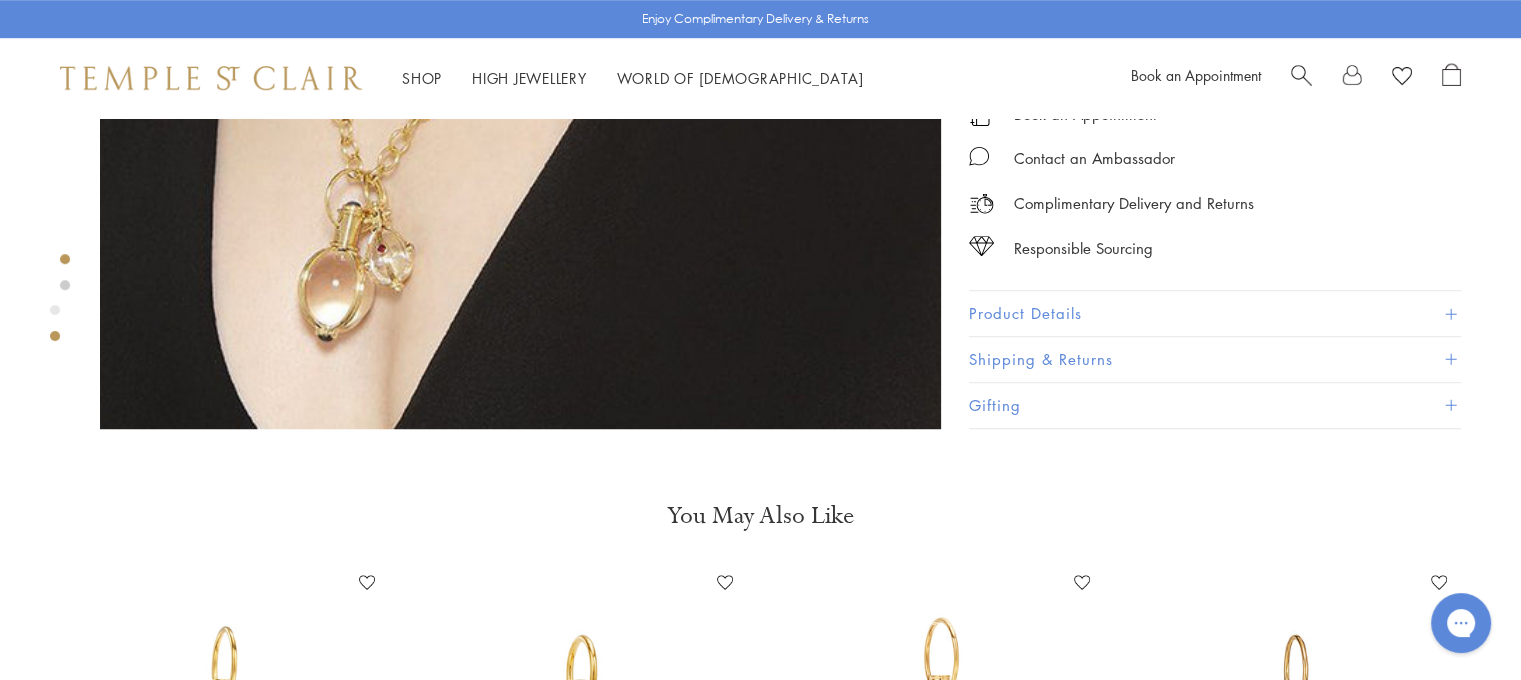 click on "Product Details" at bounding box center (1215, 313) 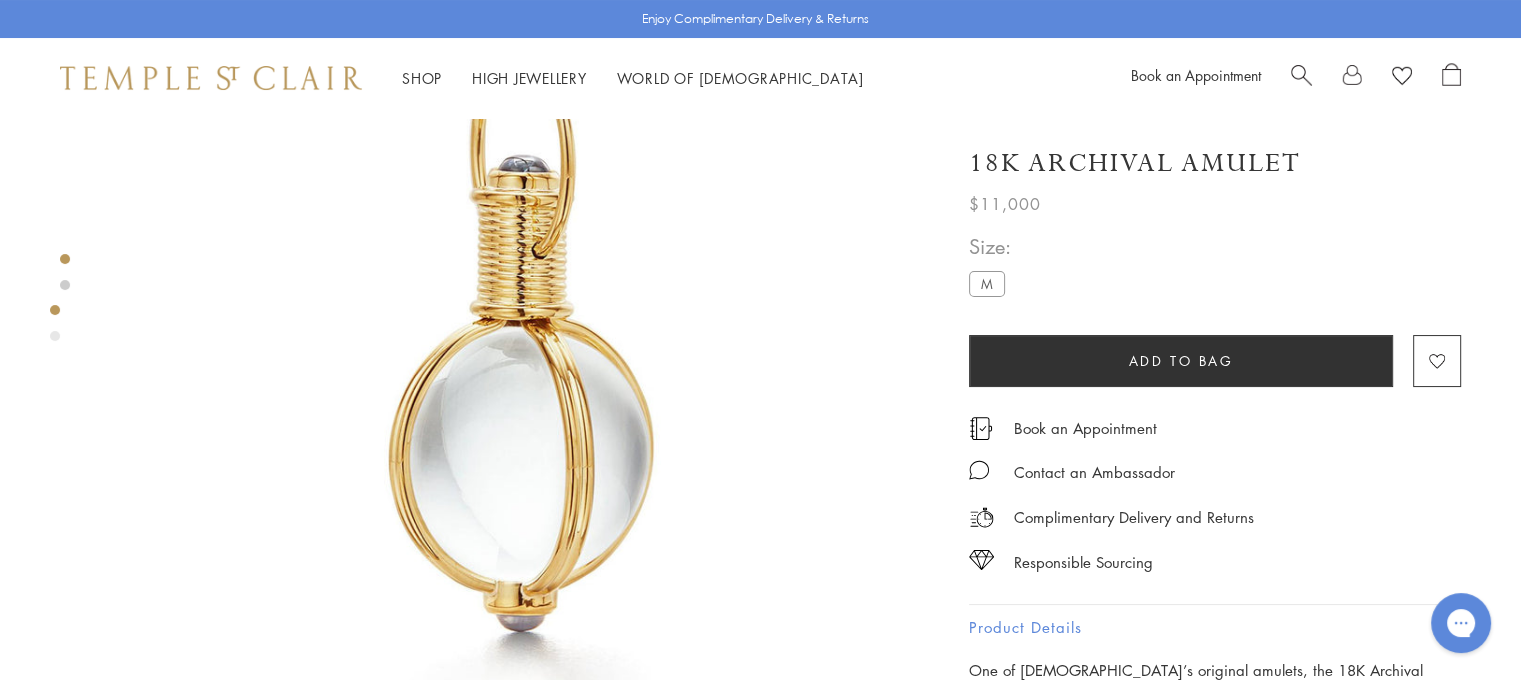 scroll, scrollTop: 0, scrollLeft: 0, axis: both 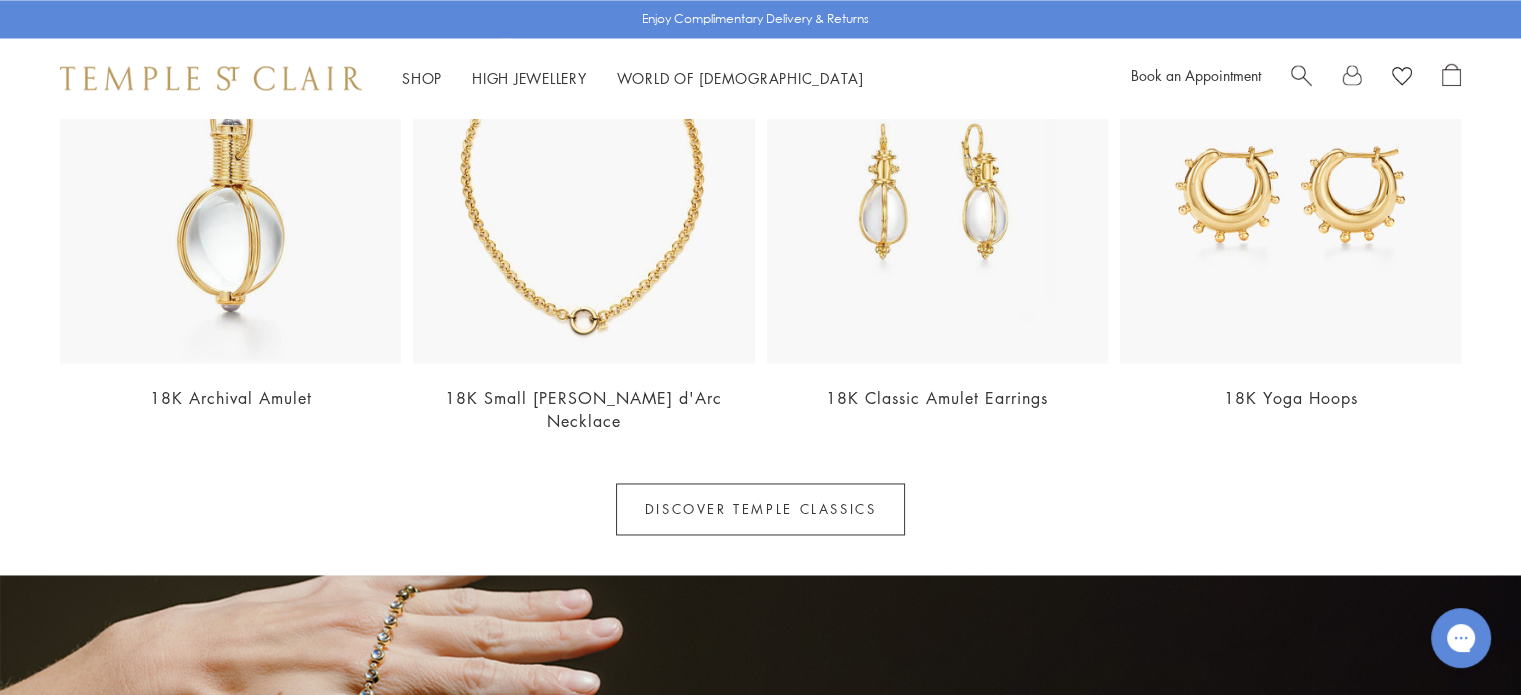 click on "18K Classic Amulet Earrings" at bounding box center [937, 398] 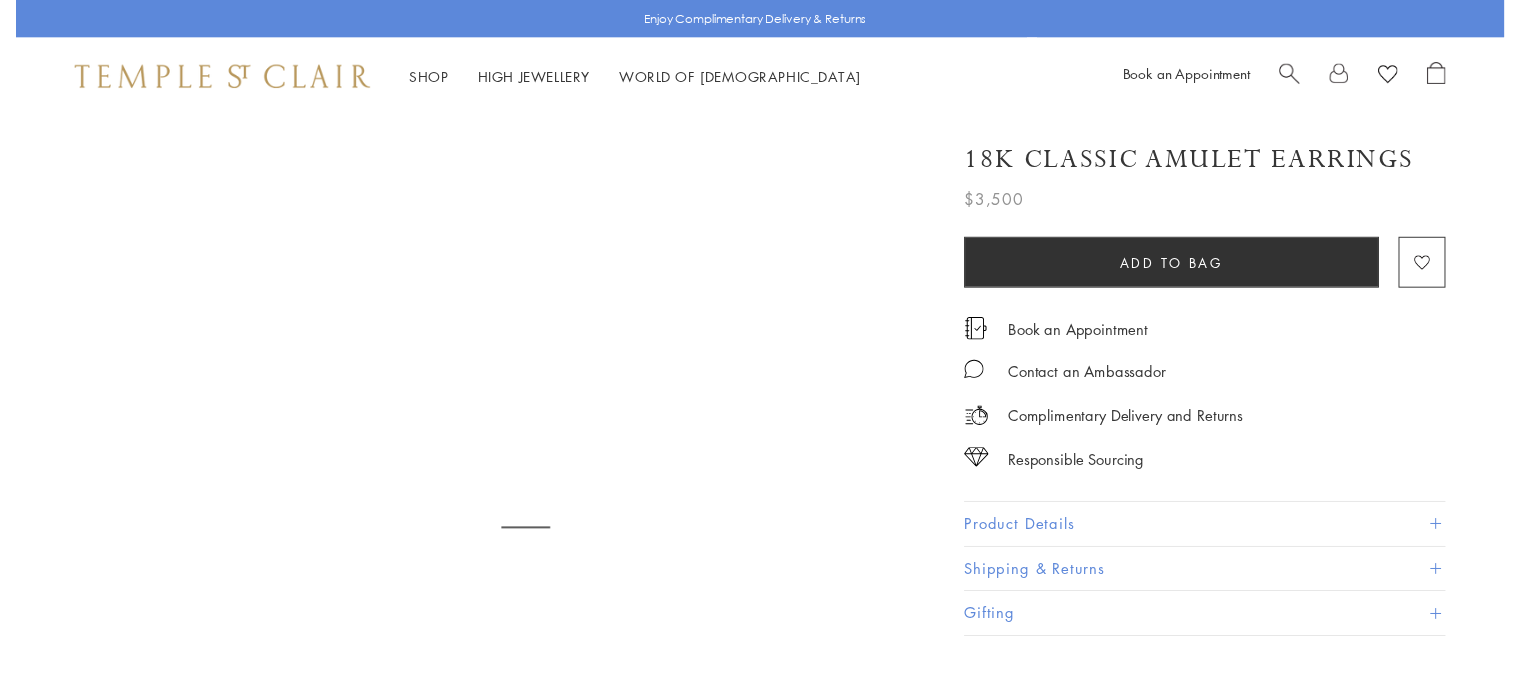scroll, scrollTop: 0, scrollLeft: 0, axis: both 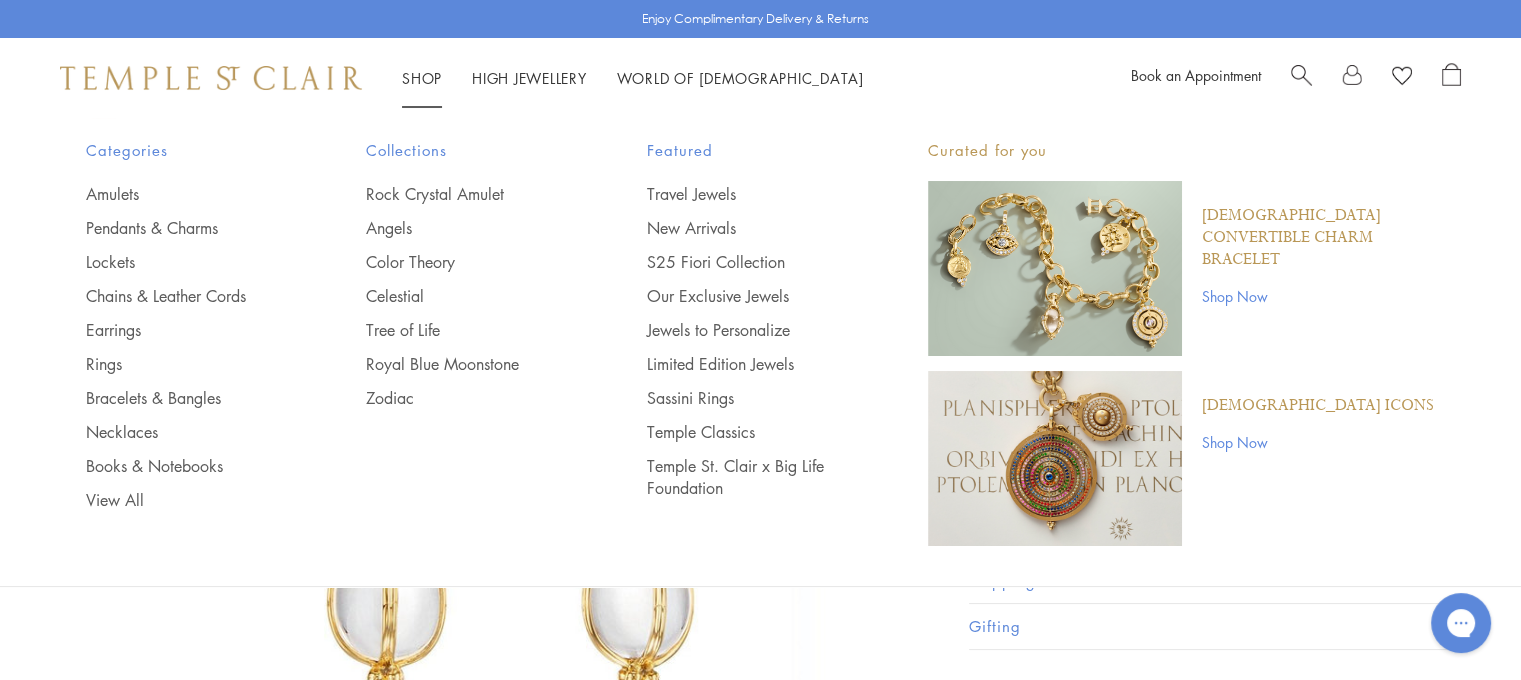click on "[DEMOGRAPHIC_DATA] Icons" at bounding box center (1318, 406) 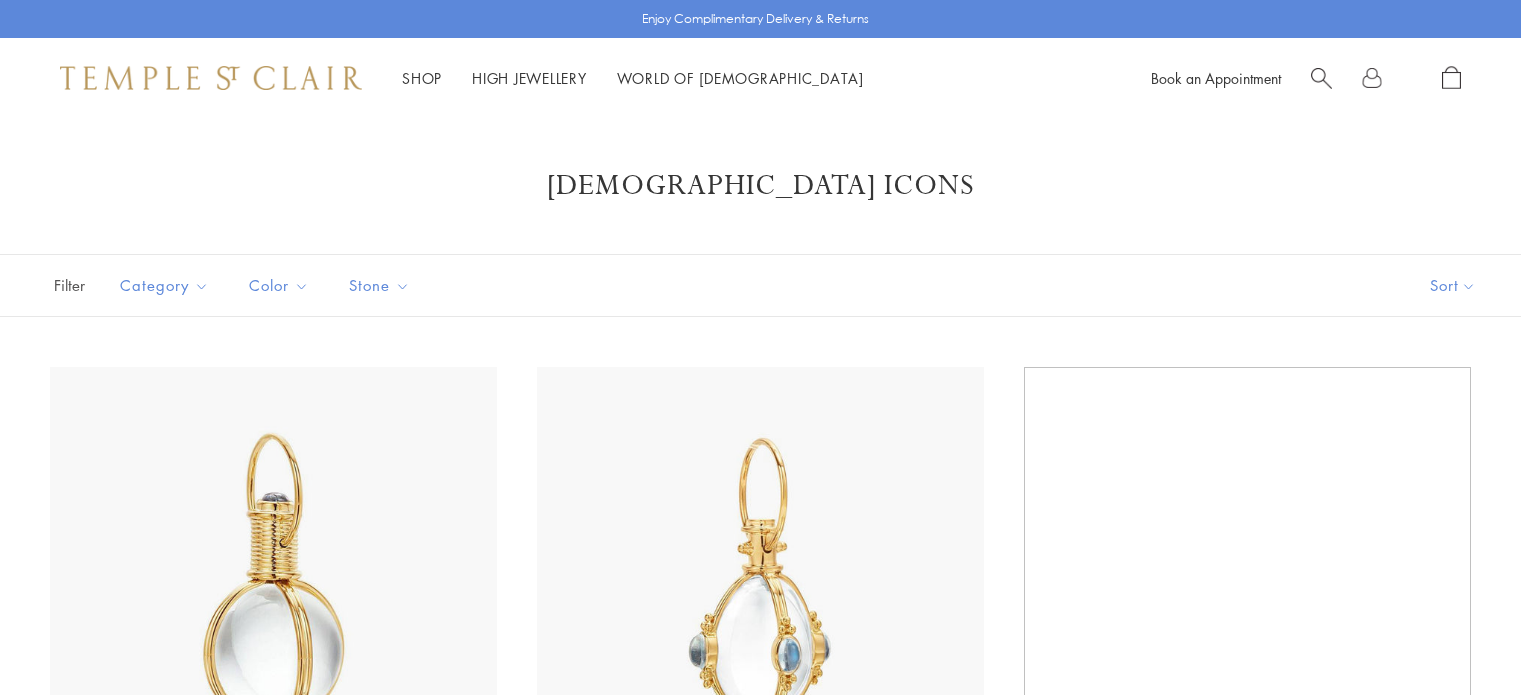 scroll, scrollTop: 0, scrollLeft: 0, axis: both 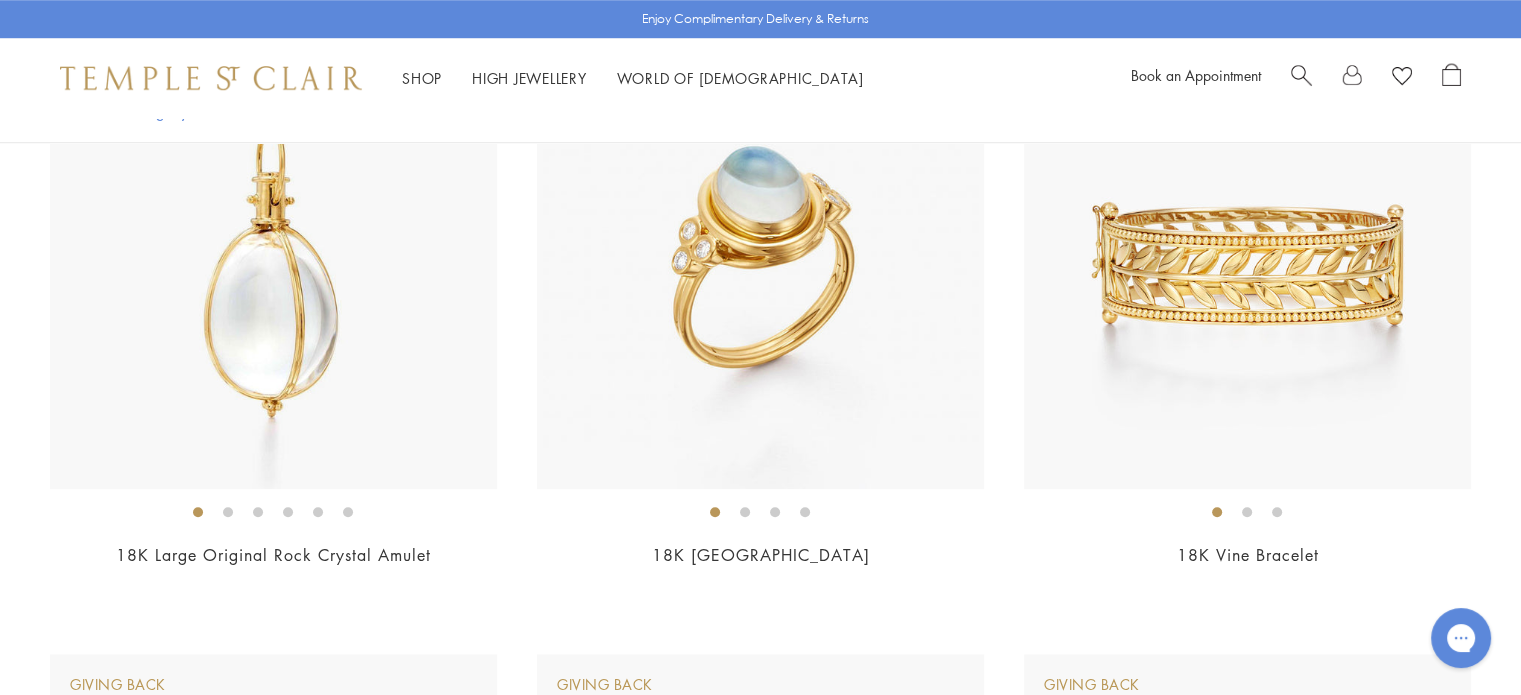 click at bounding box center [760, 265] 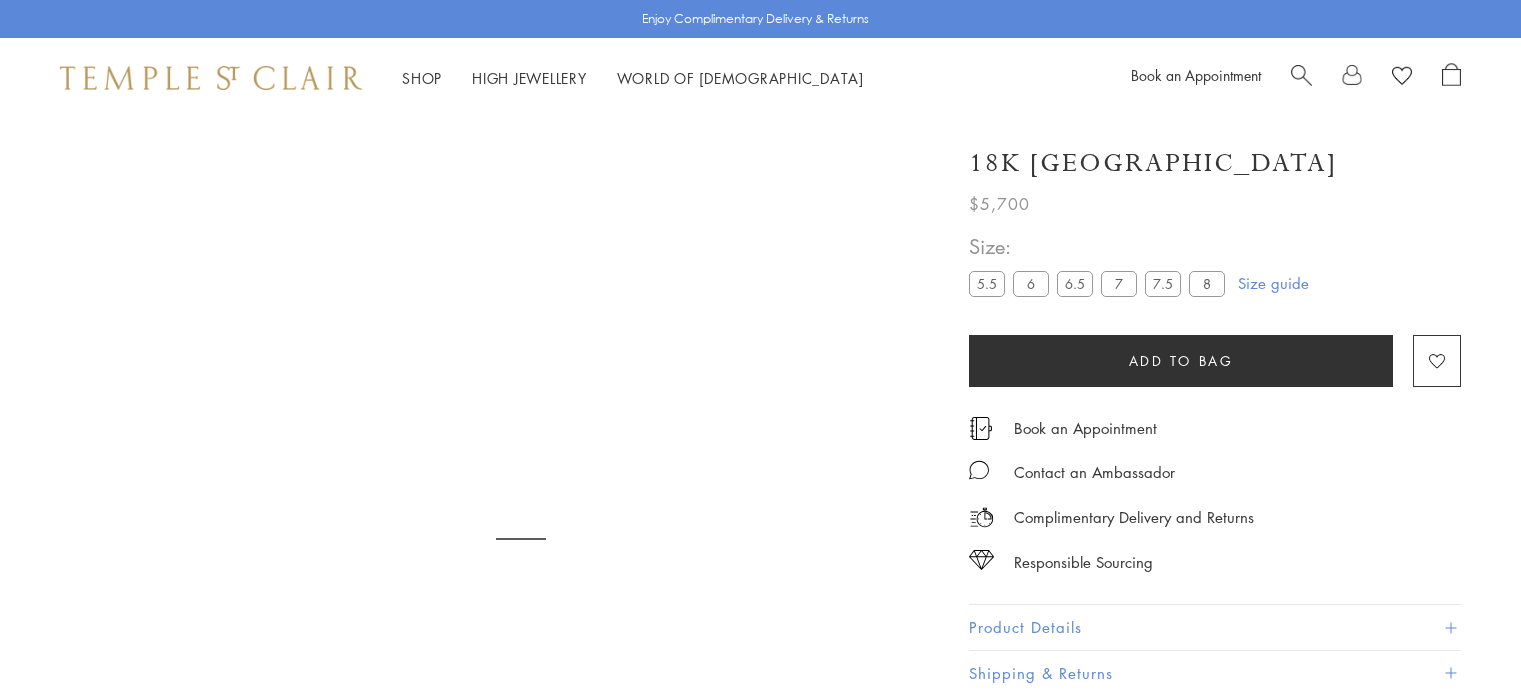 scroll, scrollTop: 0, scrollLeft: 0, axis: both 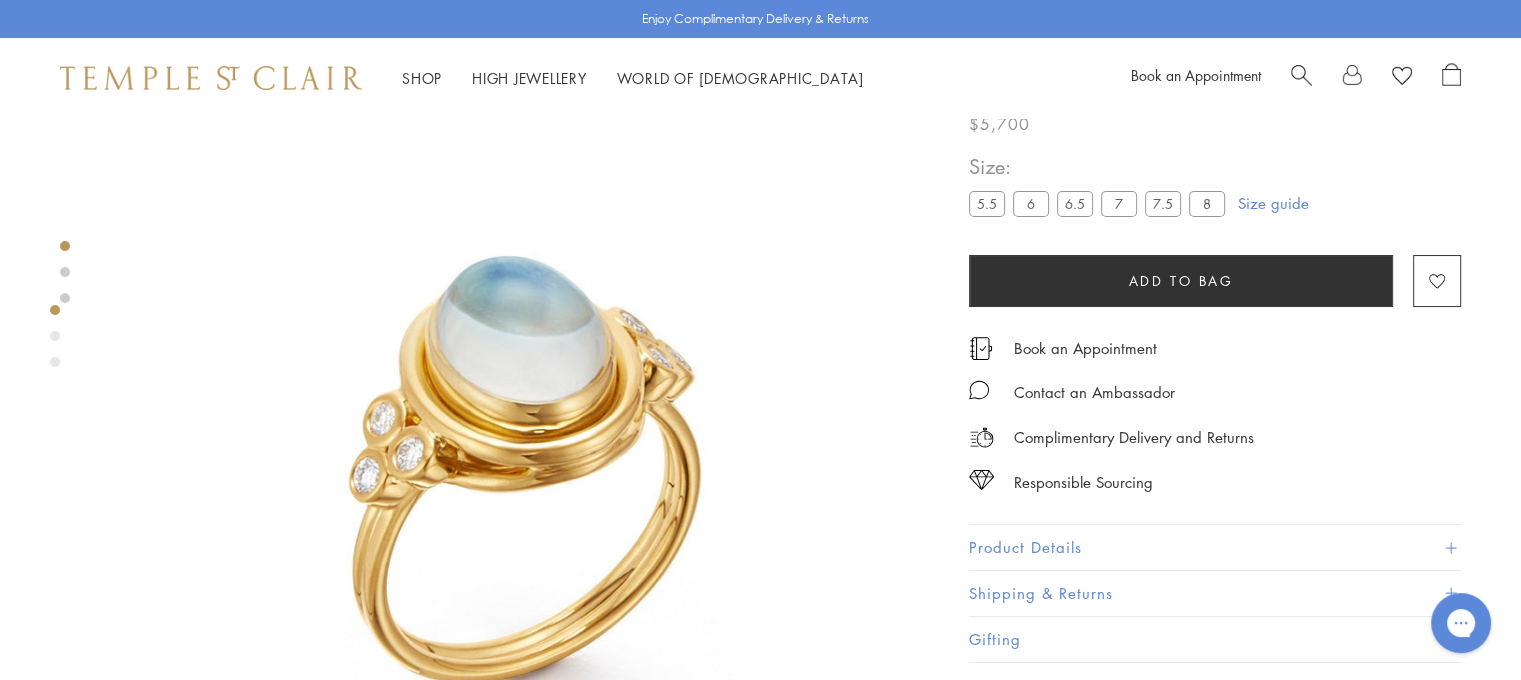 click on "8" at bounding box center [1207, 203] 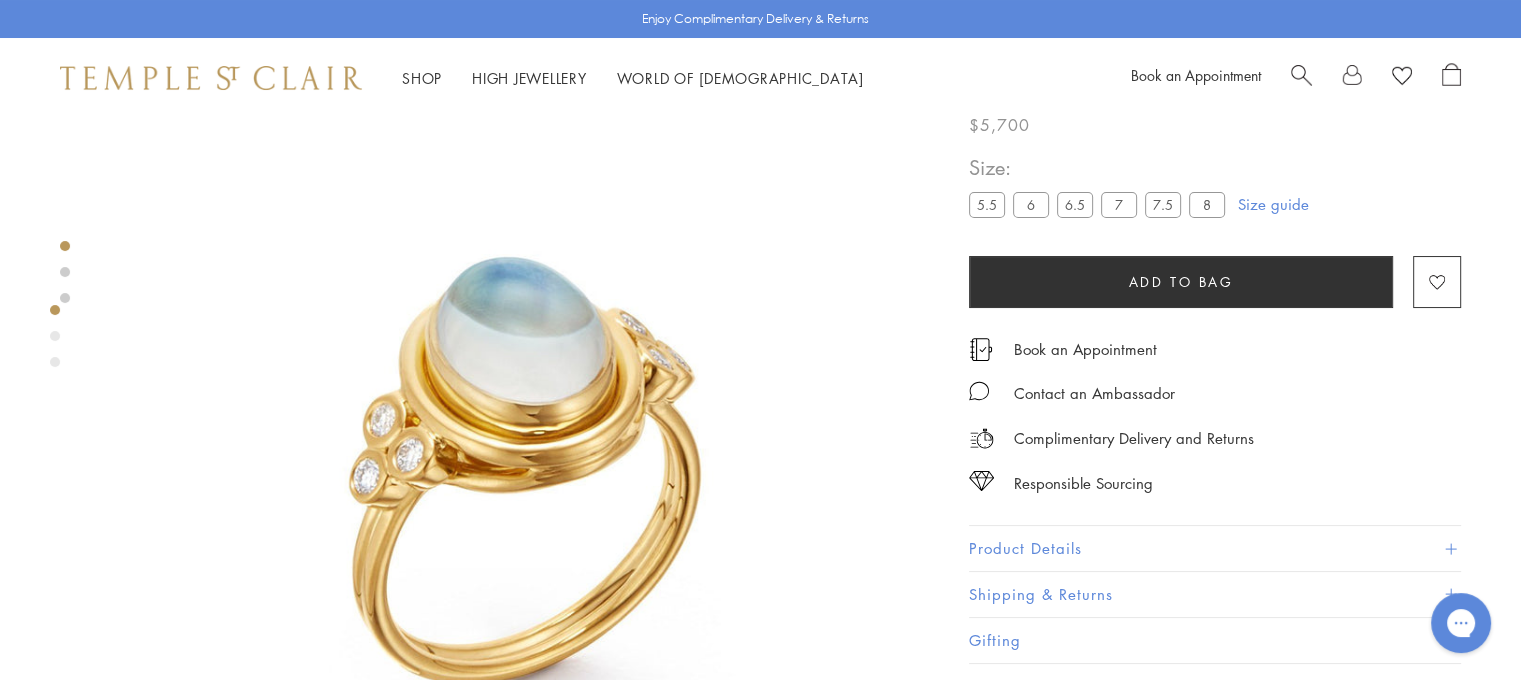 click on "7.5" at bounding box center (1163, 204) 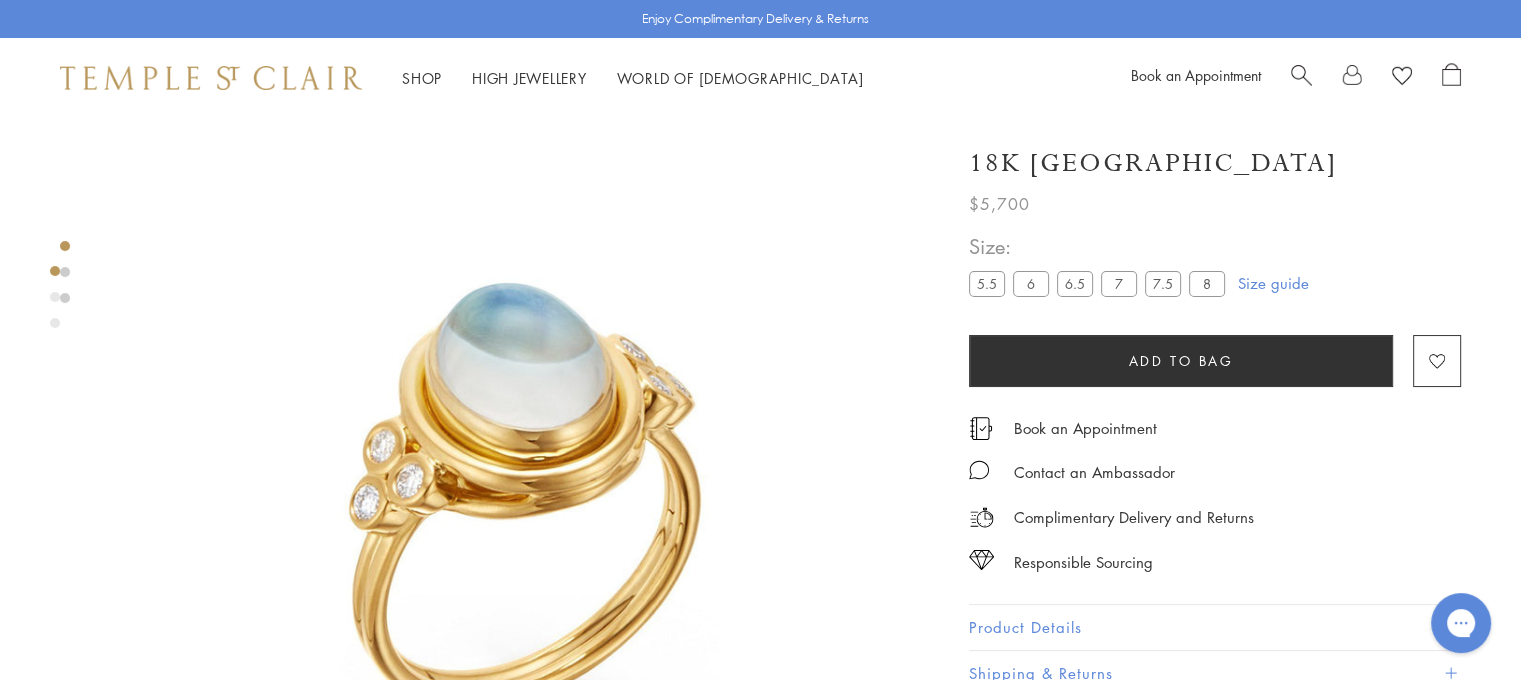 scroll, scrollTop: 0, scrollLeft: 0, axis: both 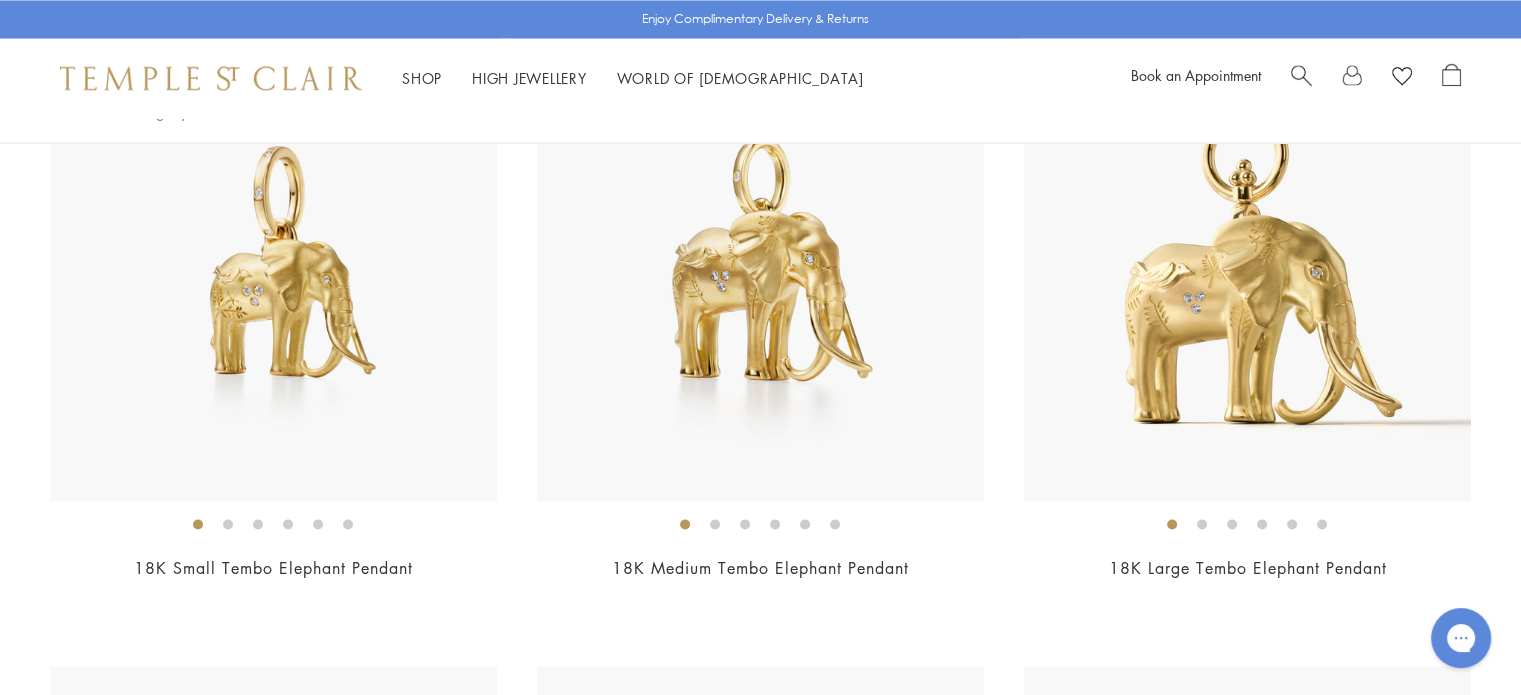 click at bounding box center (1247, 277) 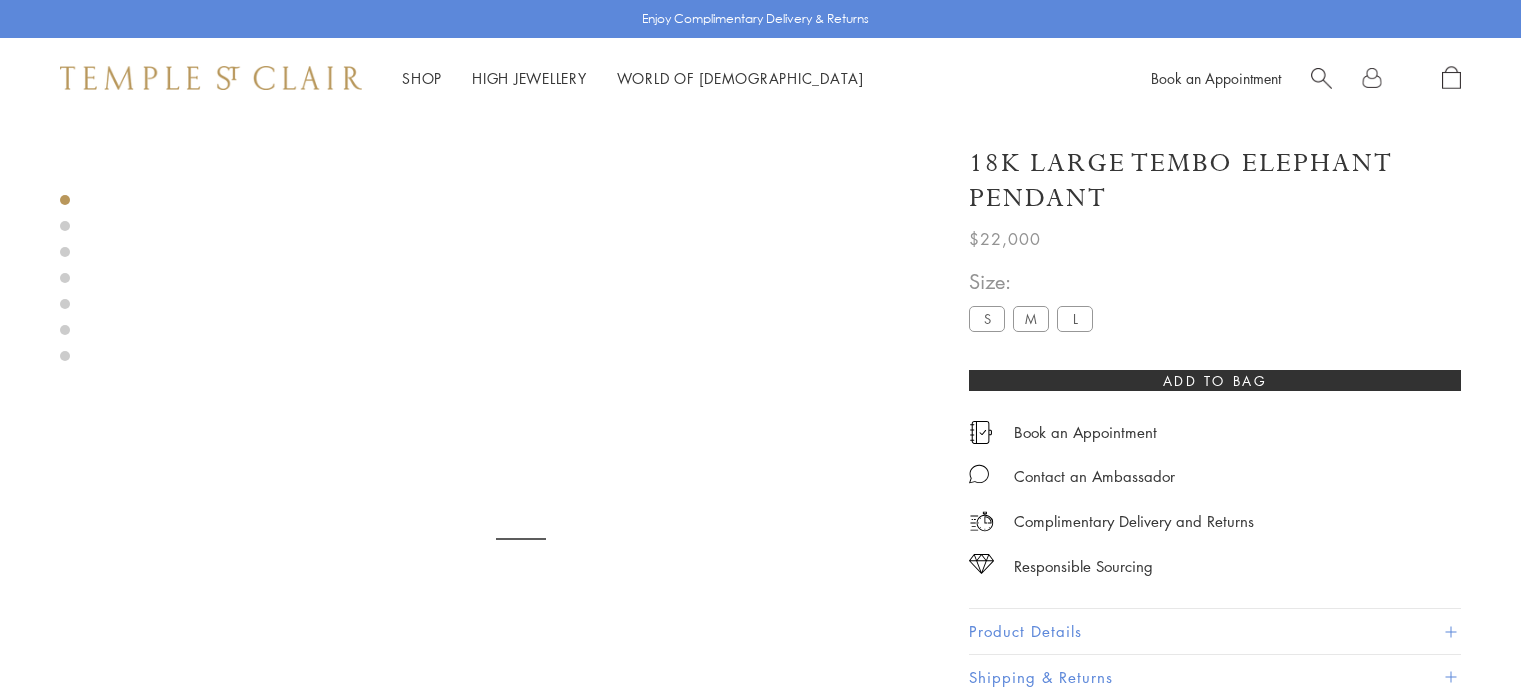 scroll, scrollTop: 0, scrollLeft: 0, axis: both 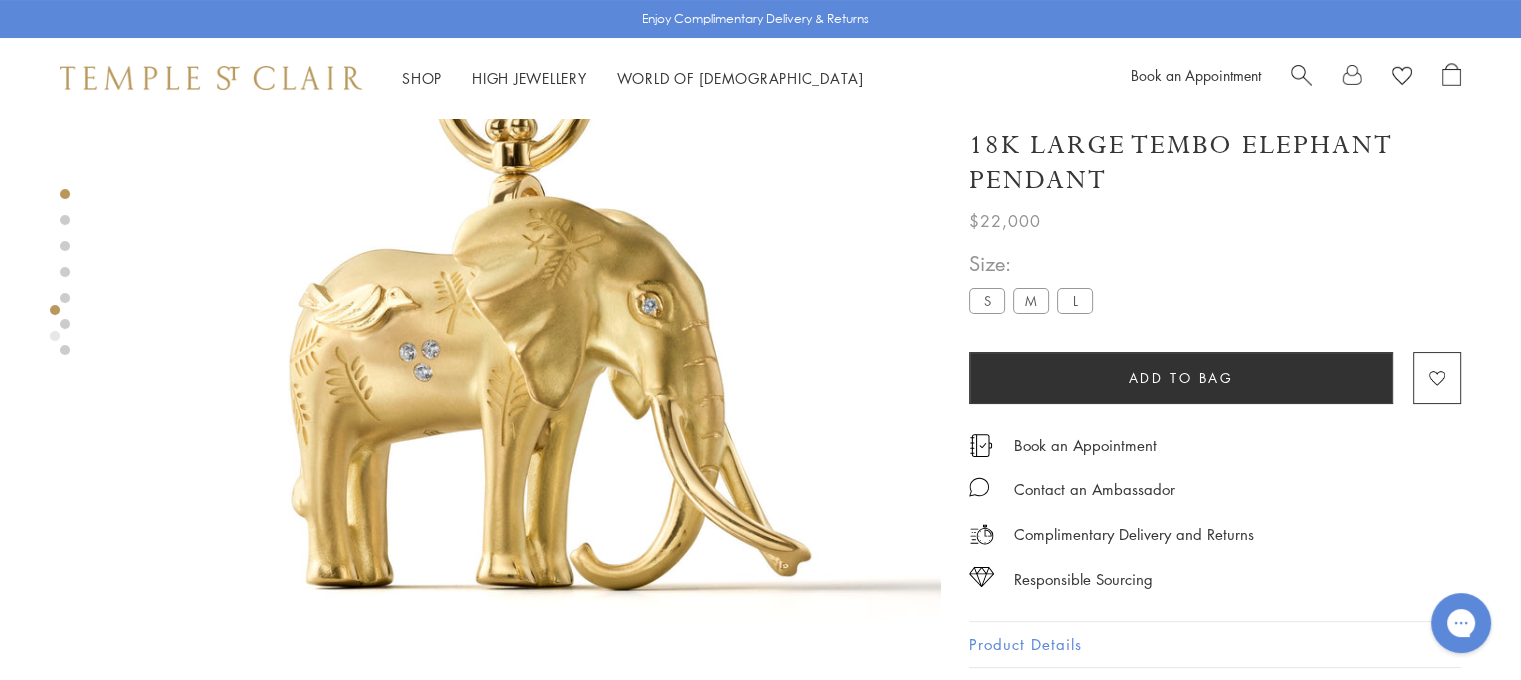 drag, startPoint x: 1533, startPoint y: 96, endPoint x: 1535, endPoint y: 119, distance: 23.086792 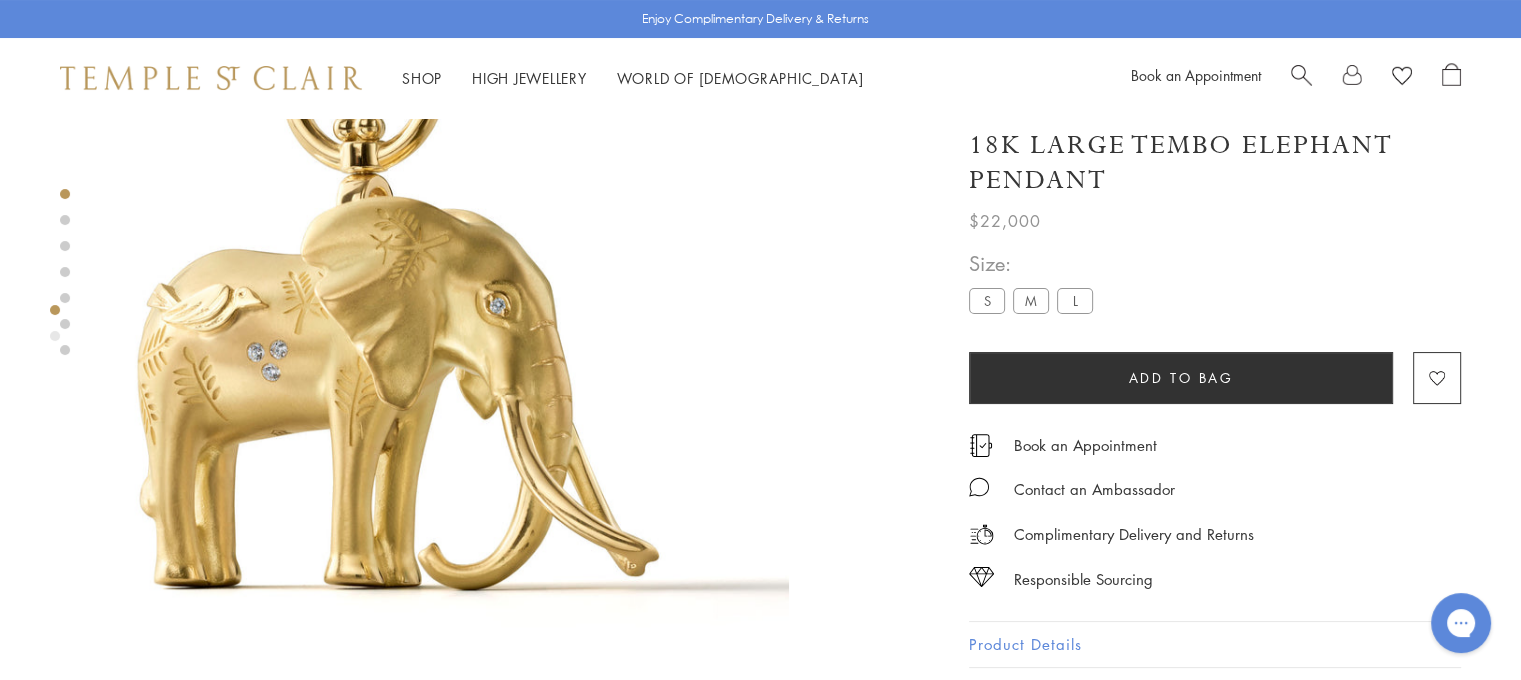 click at bounding box center (368, 314) 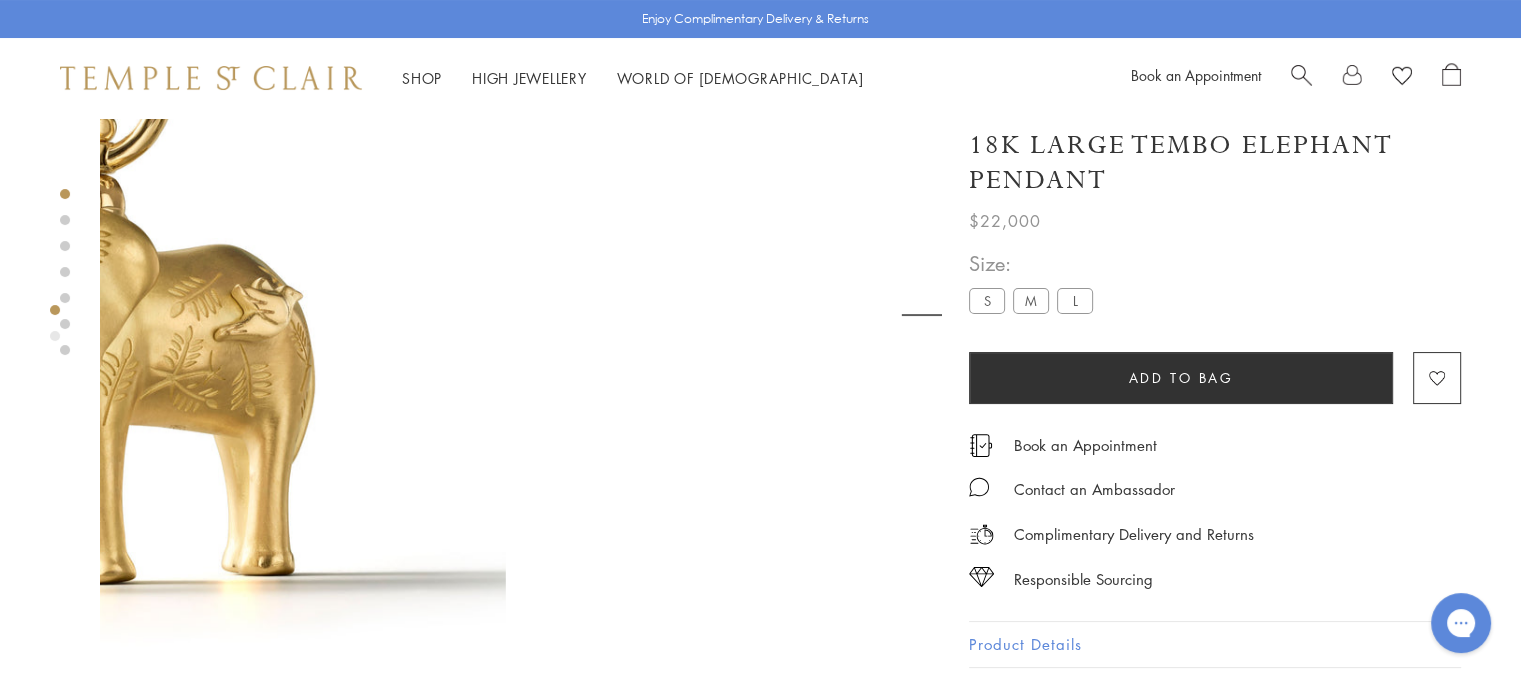click at bounding box center [500, 327] 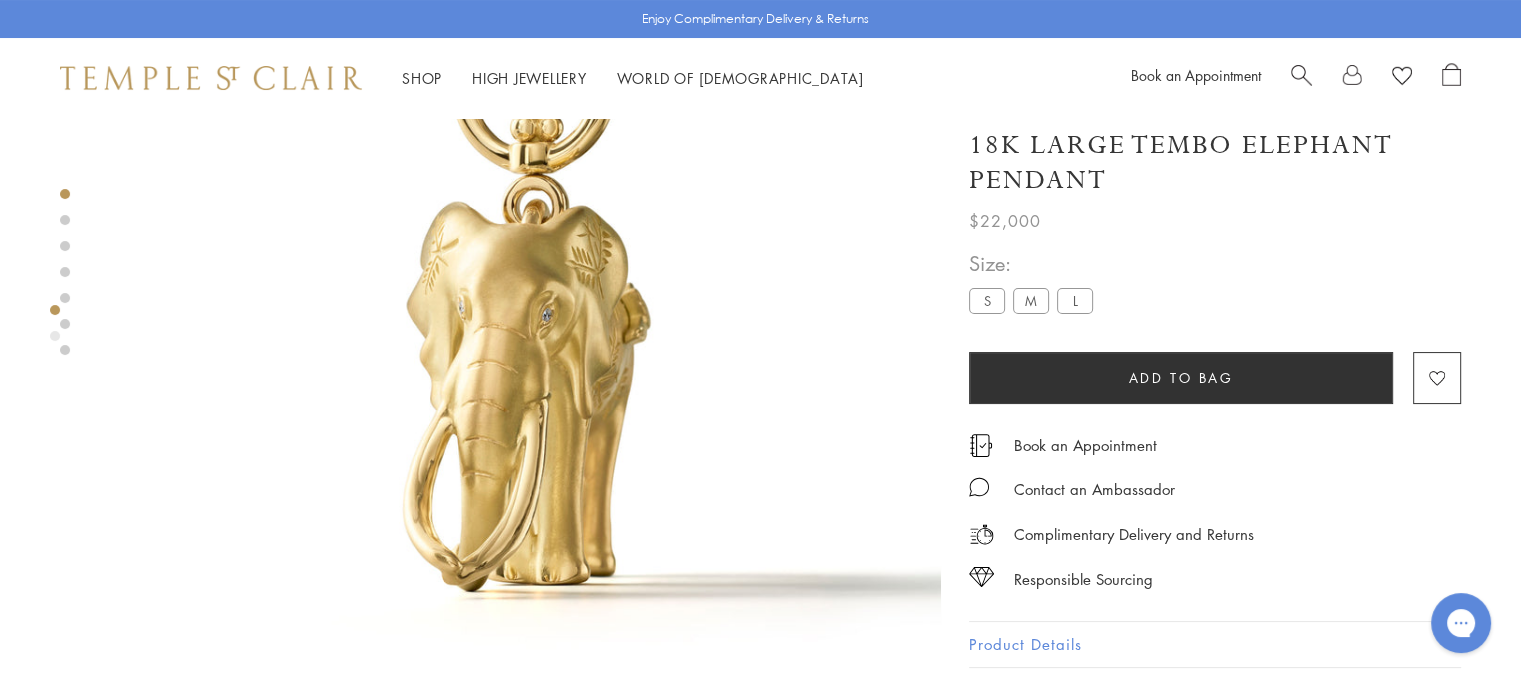 click on "M" at bounding box center [1031, 300] 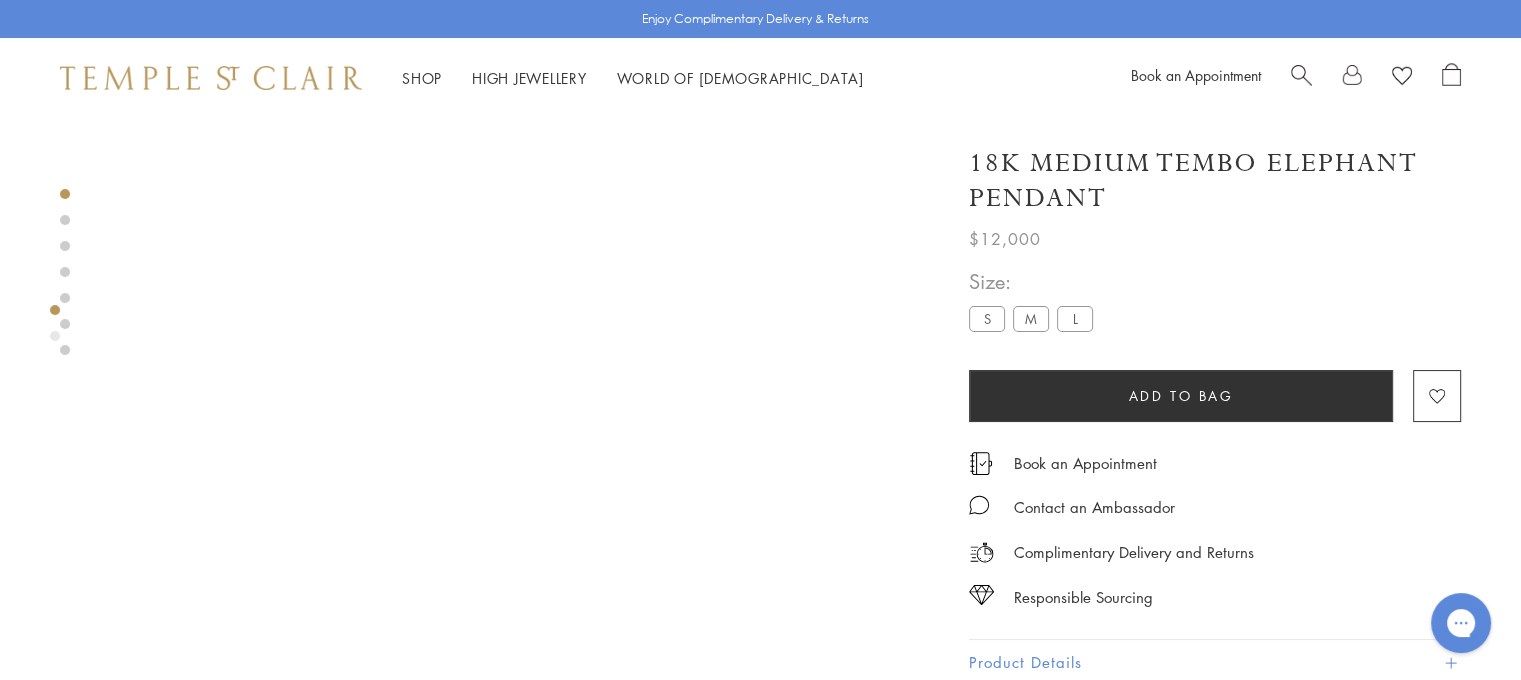 scroll, scrollTop: 118, scrollLeft: 0, axis: vertical 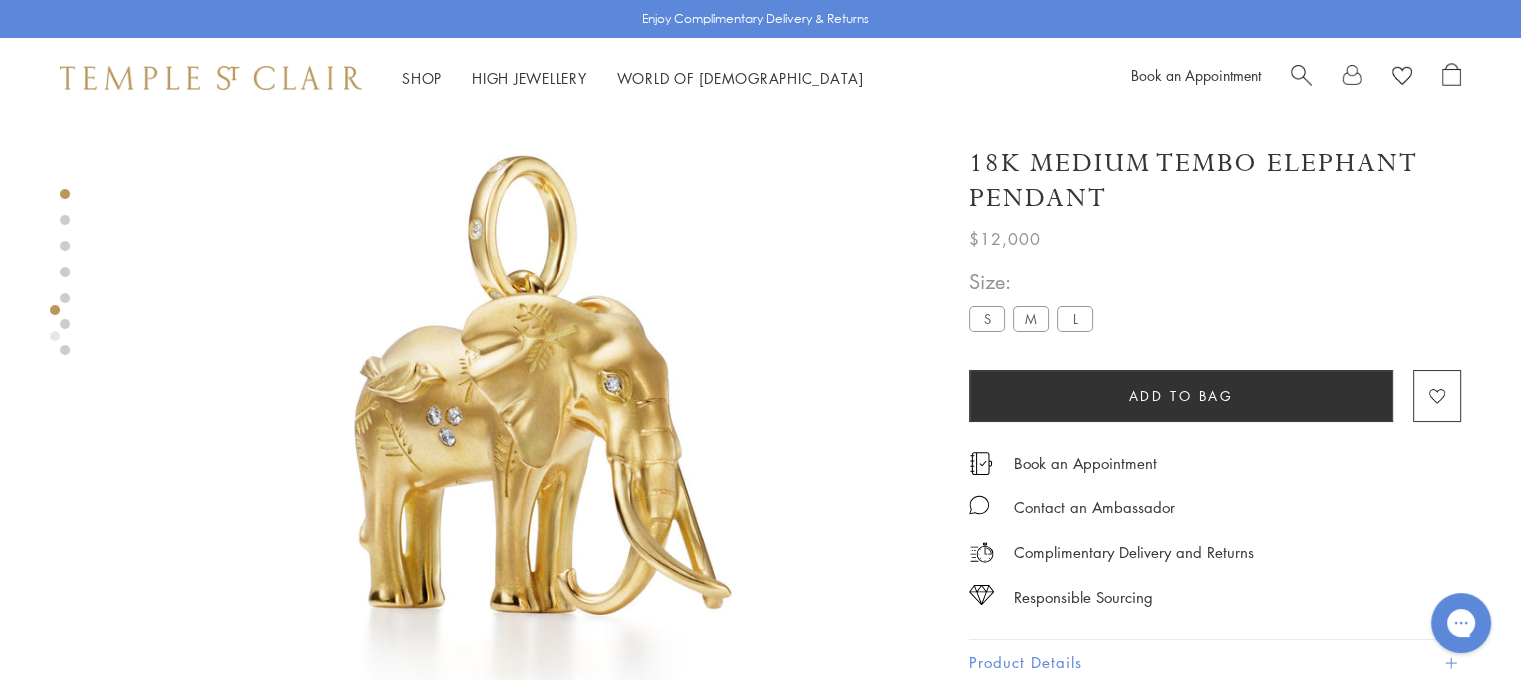 click on "S" at bounding box center (987, 318) 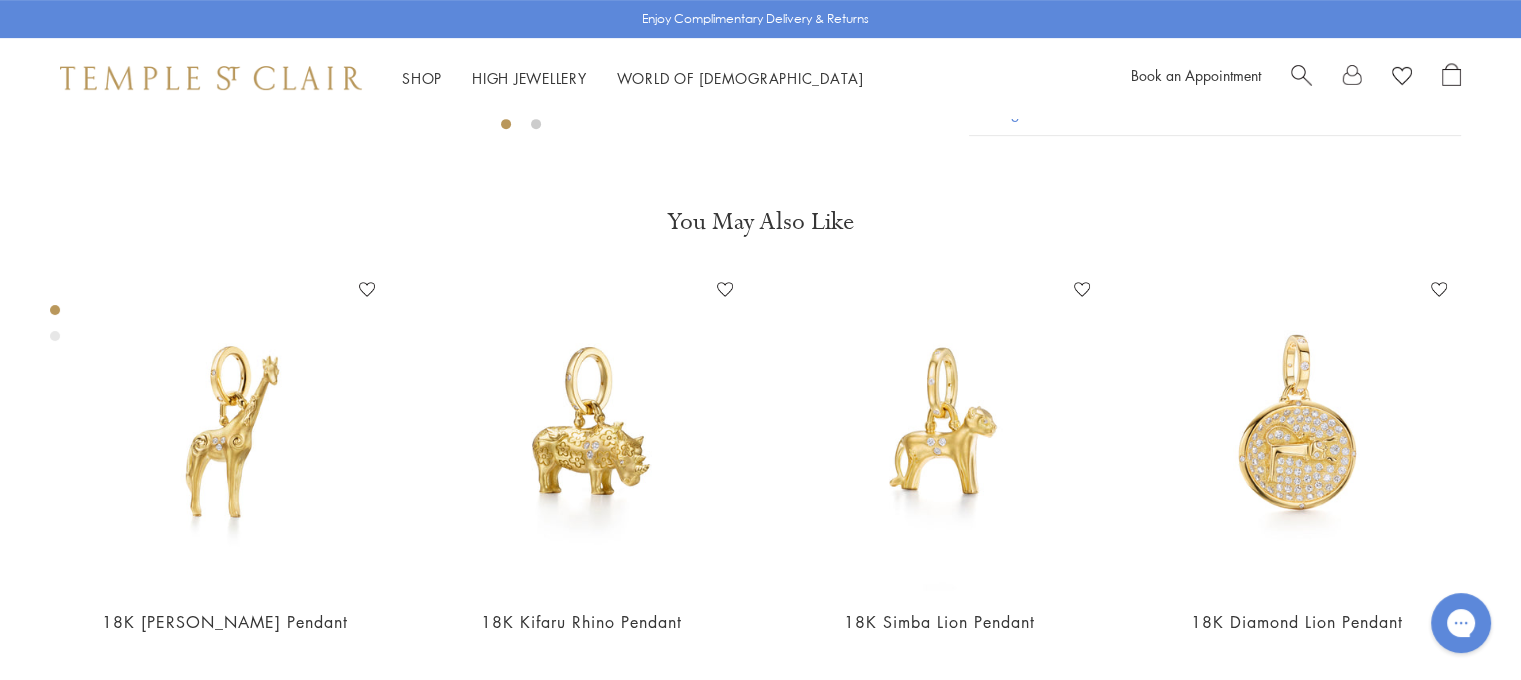 scroll, scrollTop: 0, scrollLeft: 0, axis: both 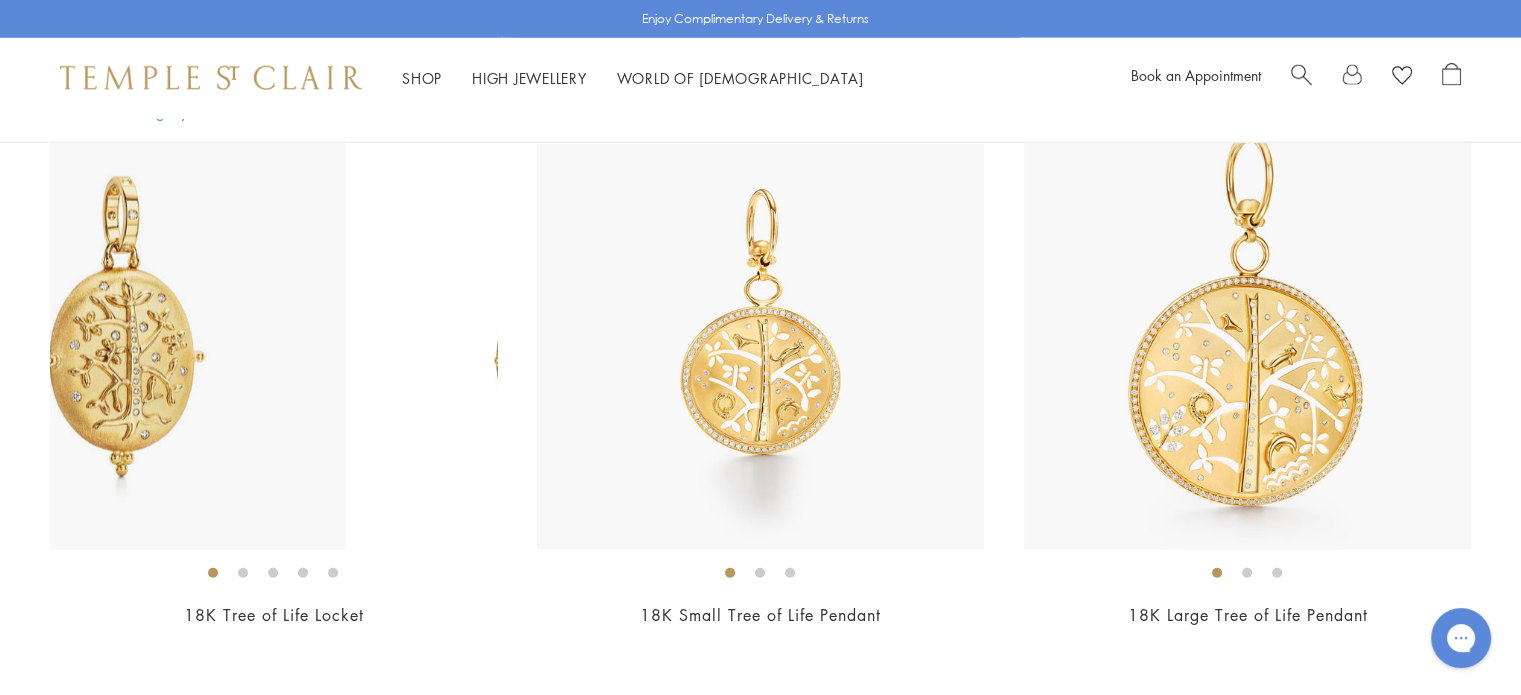 click at bounding box center [122, 326] 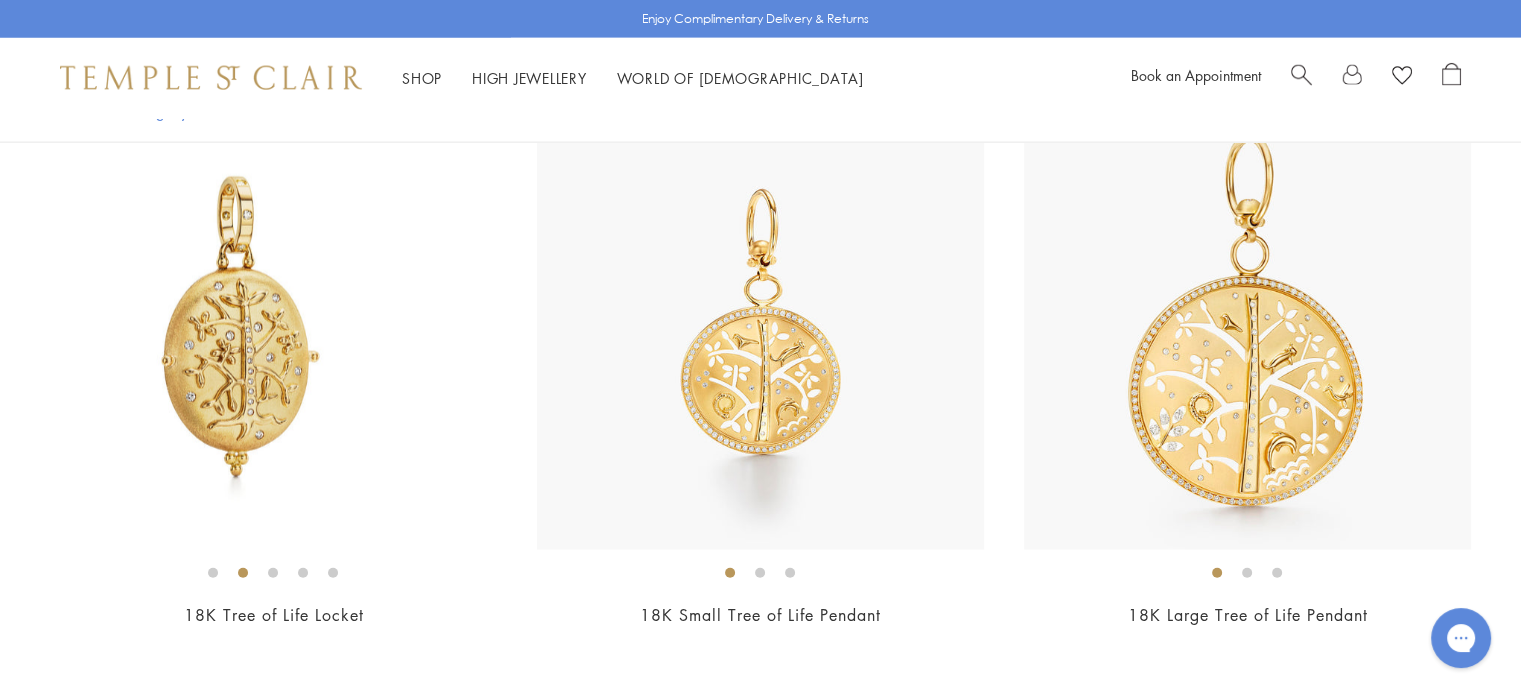 click at bounding box center (760, -1121) 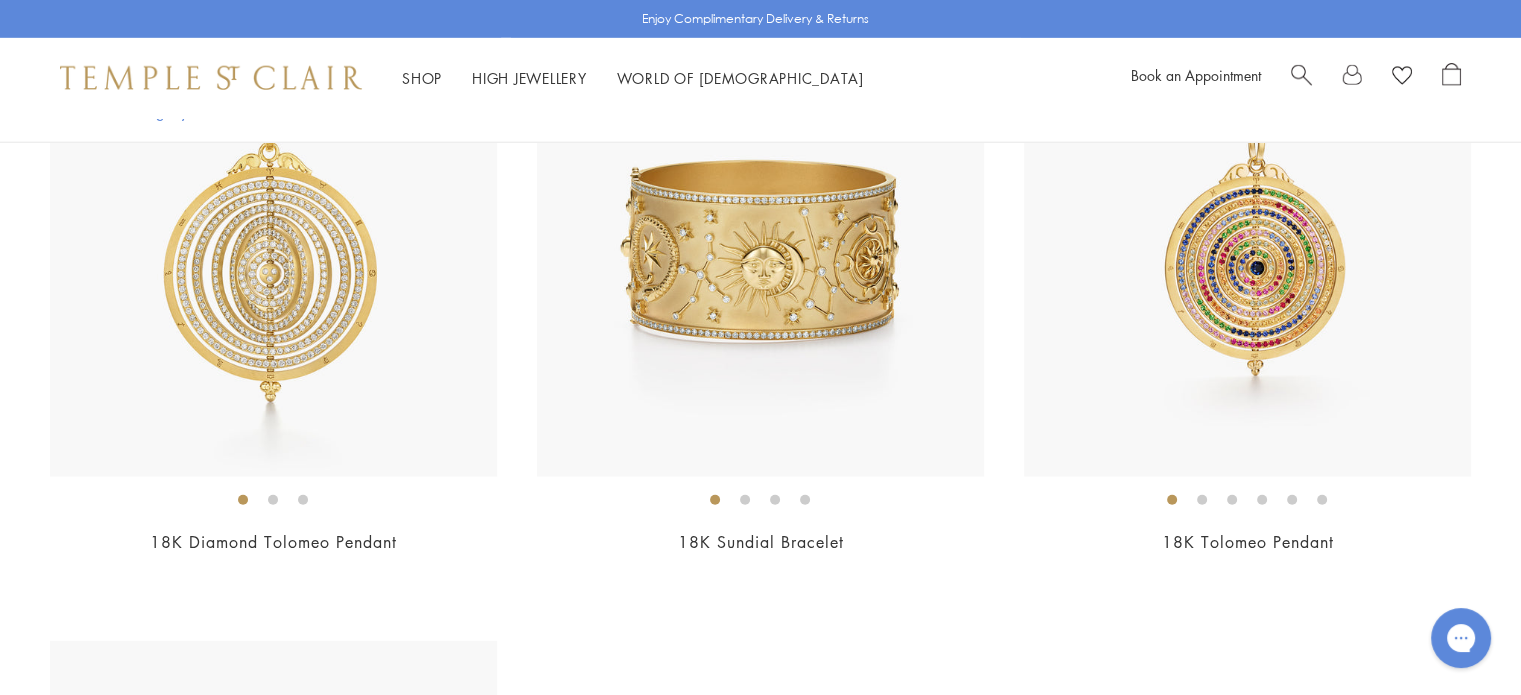 scroll, scrollTop: 5250, scrollLeft: 0, axis: vertical 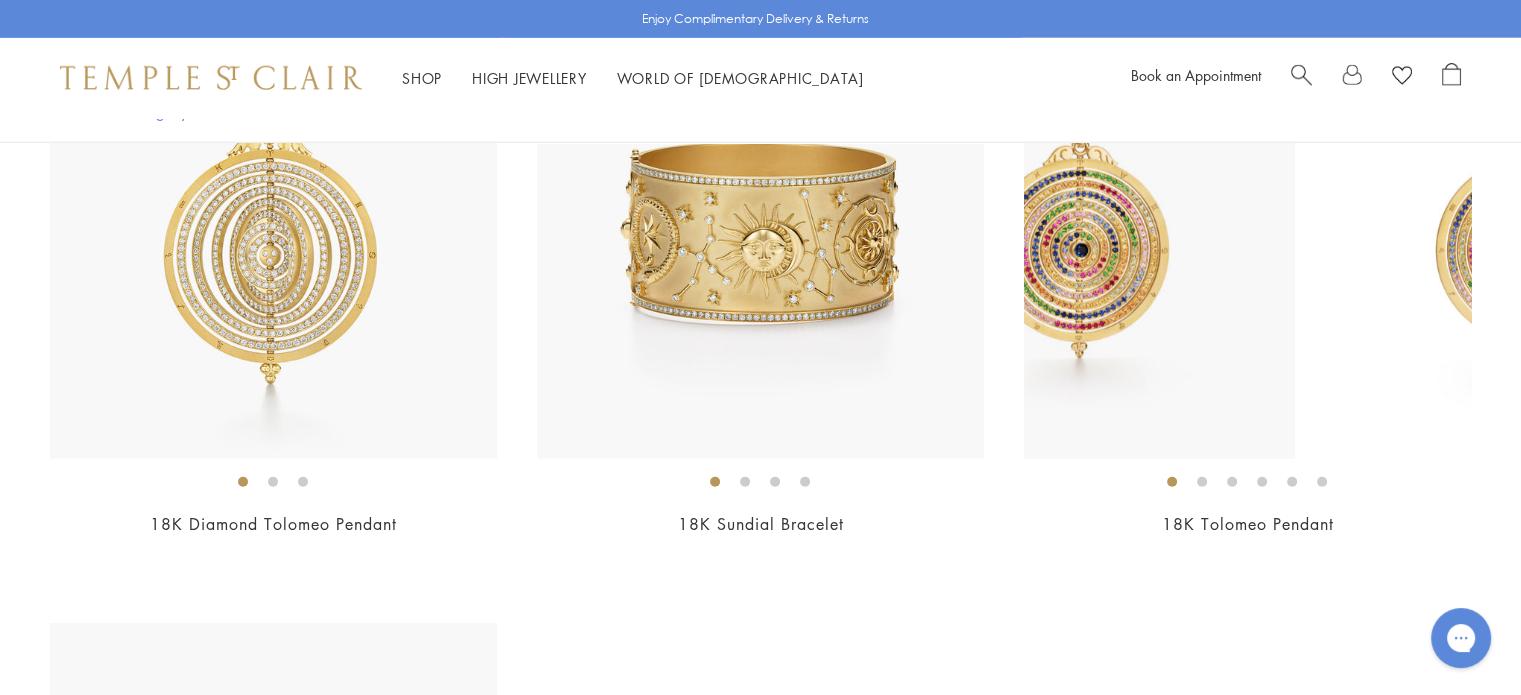 click at bounding box center (1071, 235) 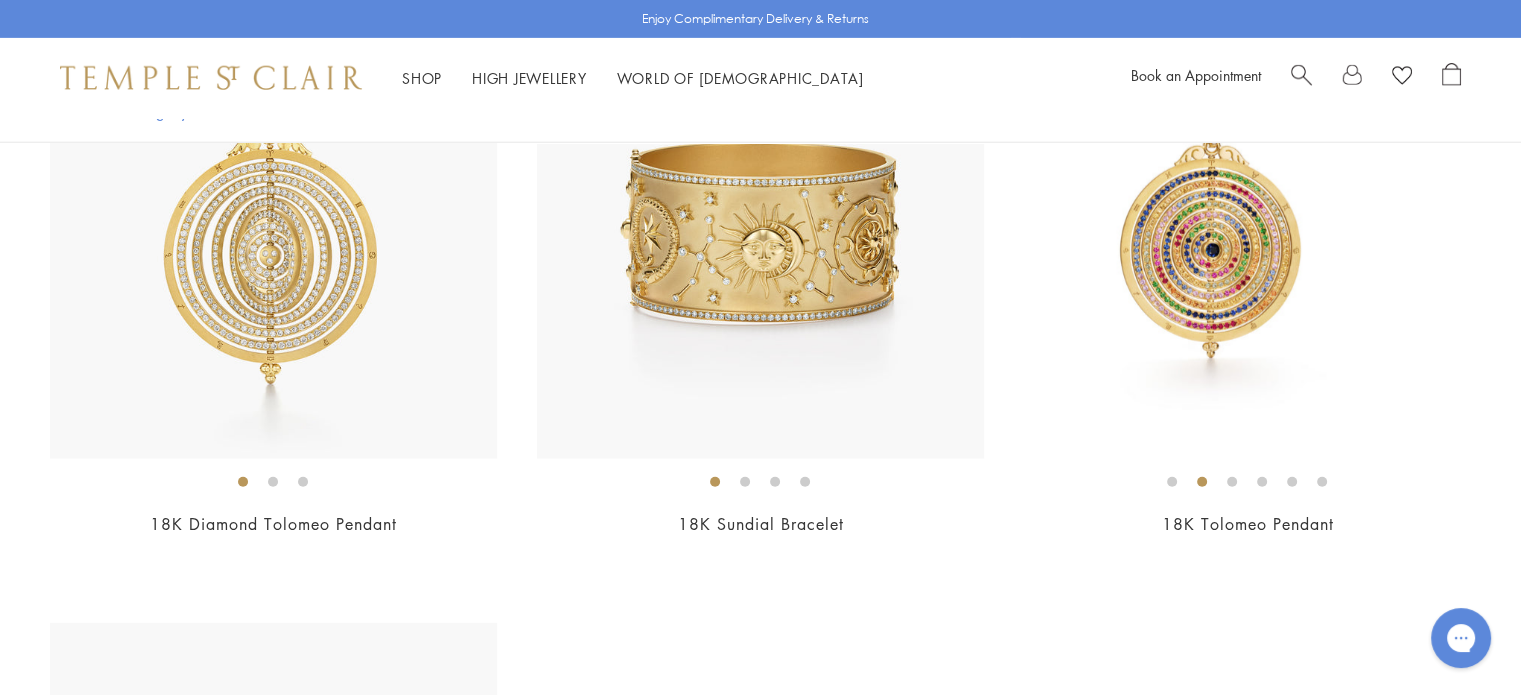 click on "18K Tolomeo Pendant
$47,000" at bounding box center (1227, 288) 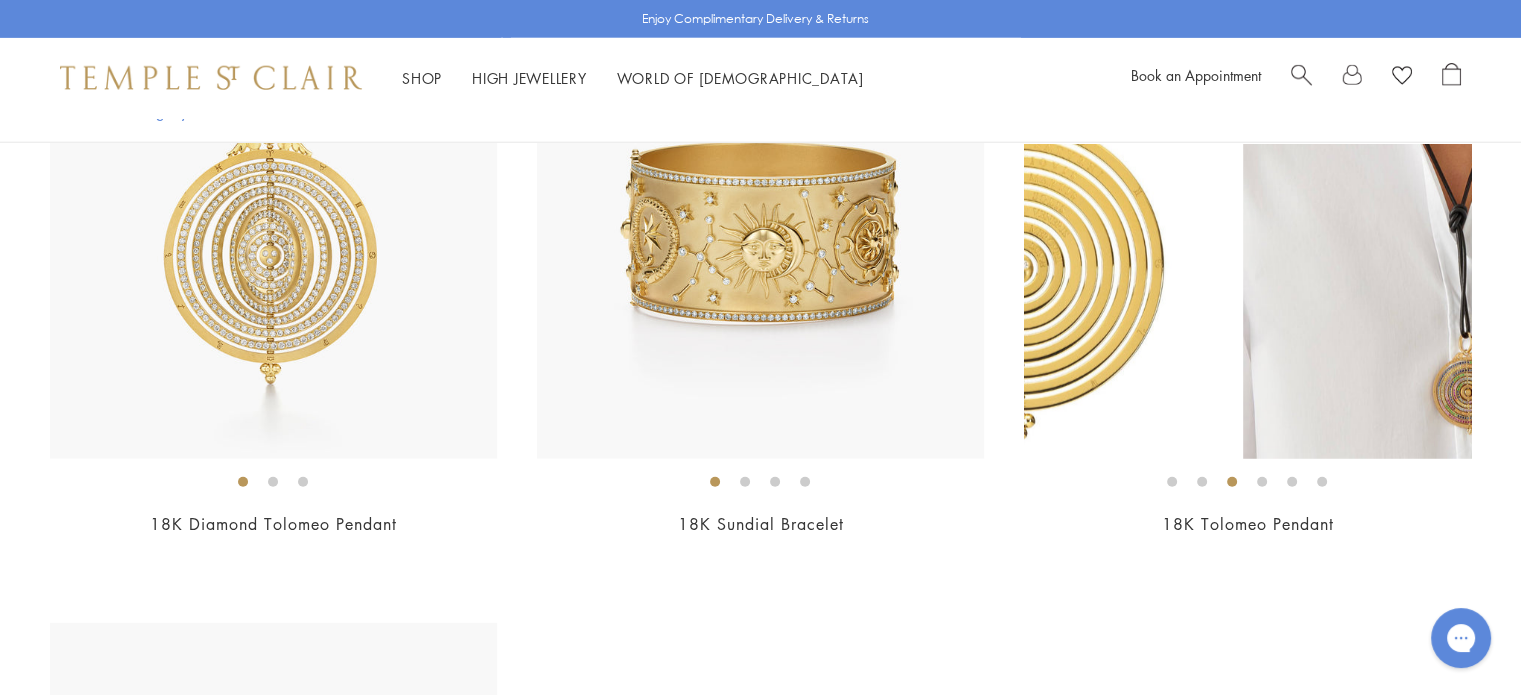 click at bounding box center [760, -1824] 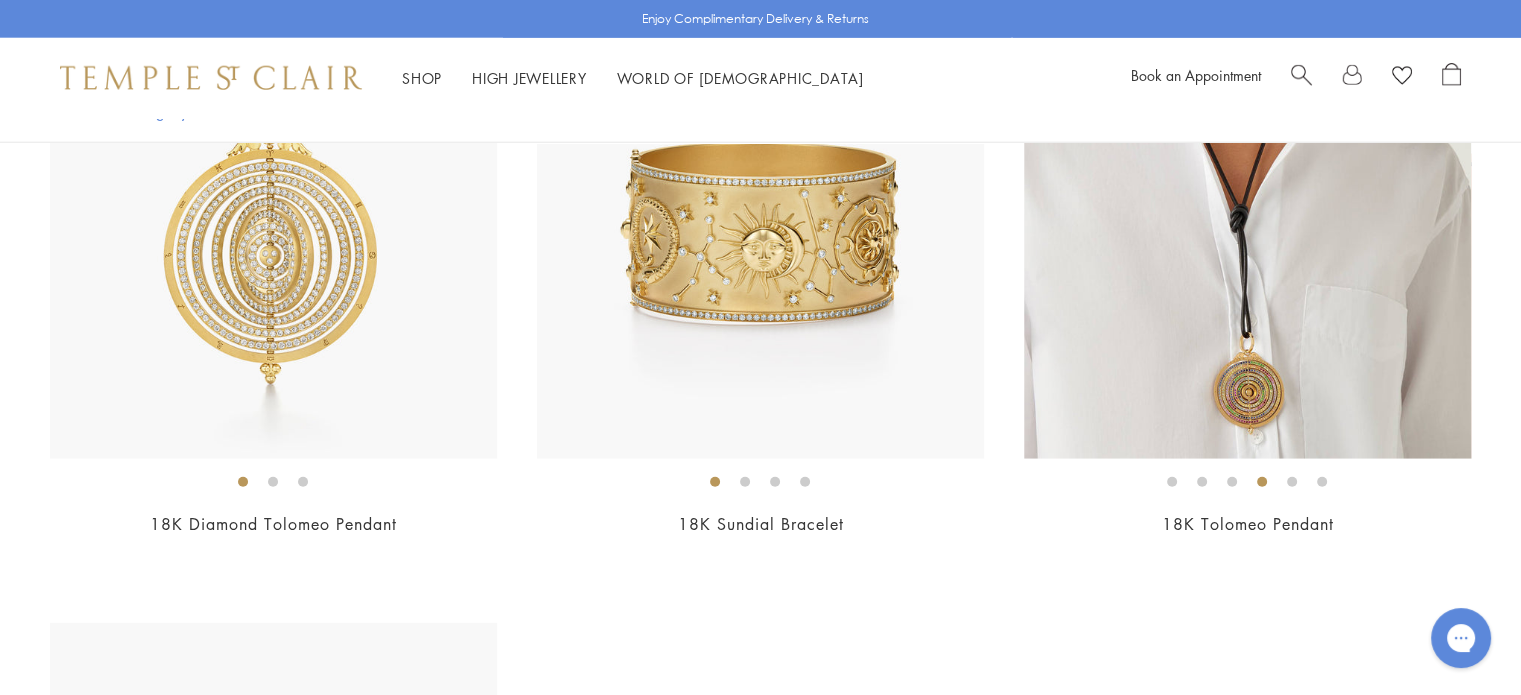 click at bounding box center [1247, 235] 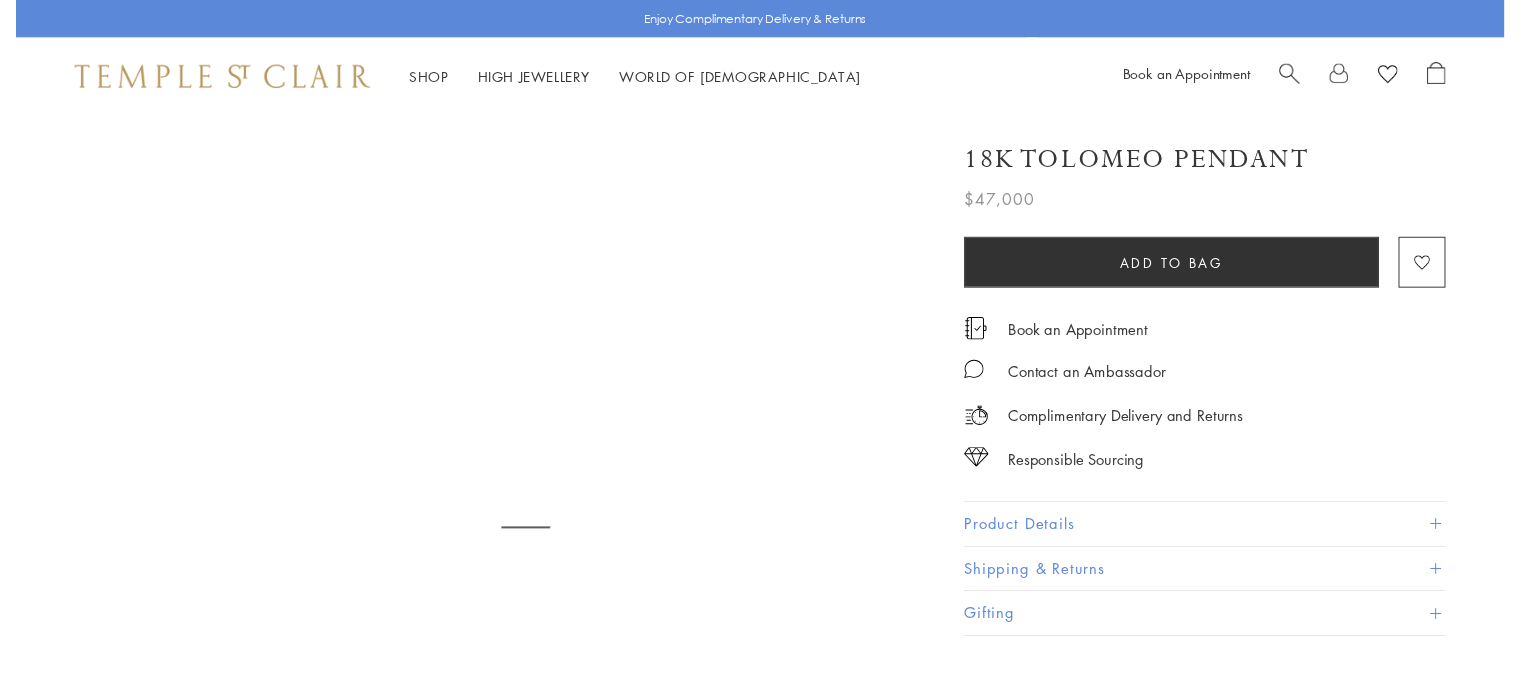 scroll, scrollTop: 0, scrollLeft: 0, axis: both 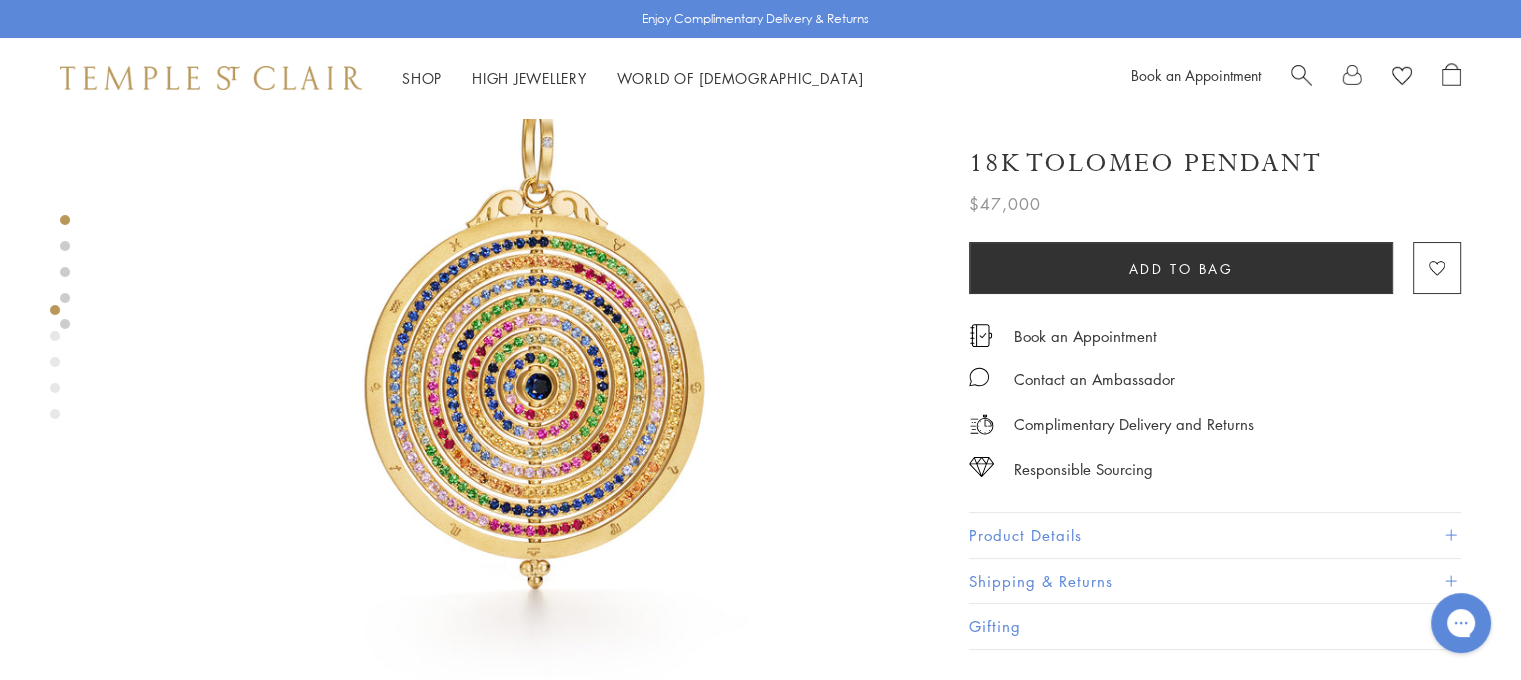 click at bounding box center (520, 358) 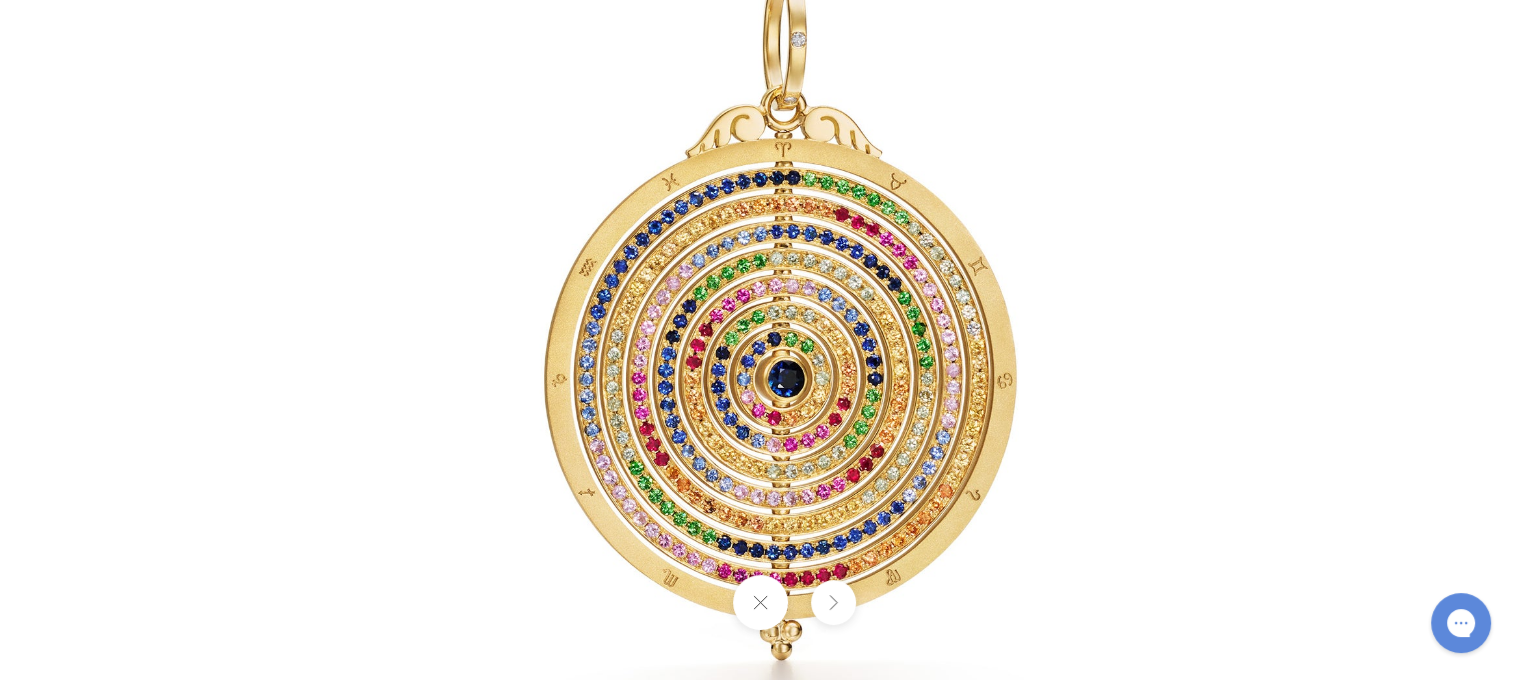 click at bounding box center (761, 340) 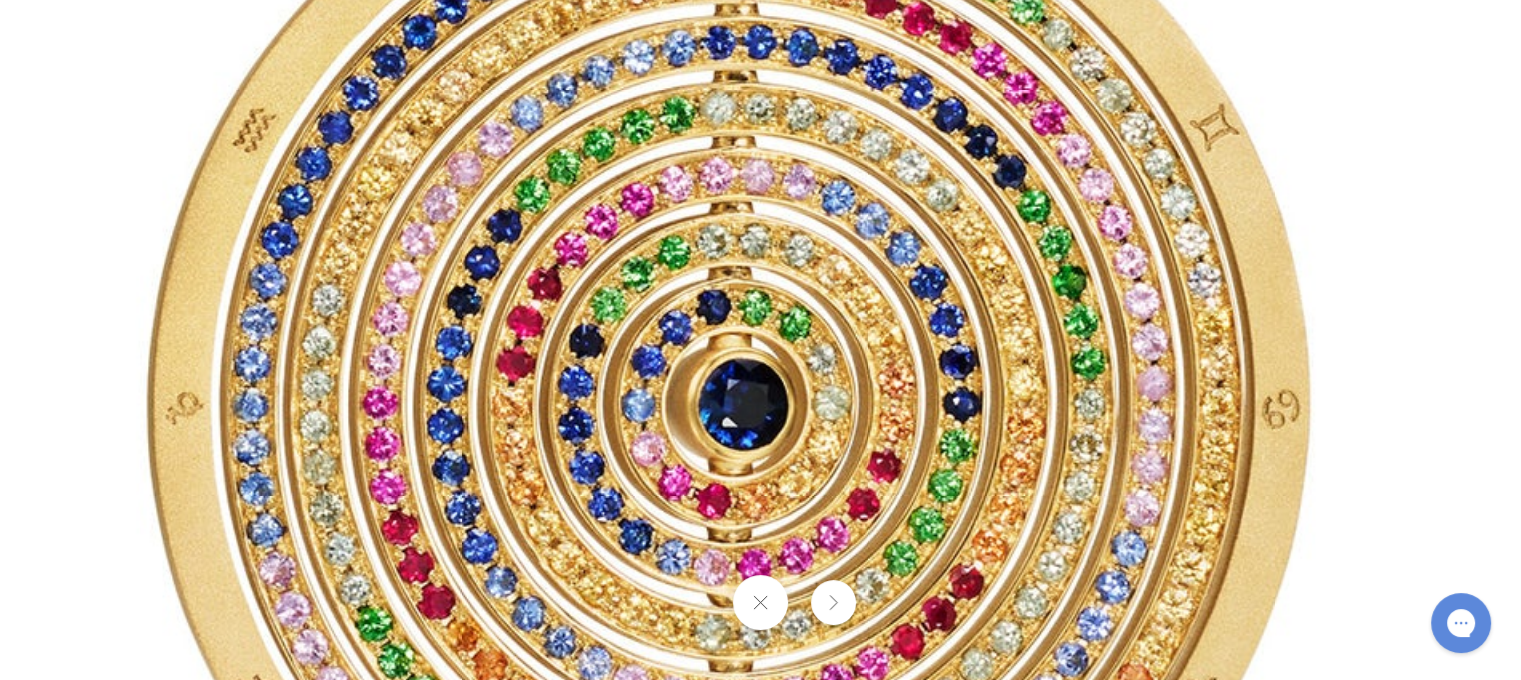 click at bounding box center [681, 309] 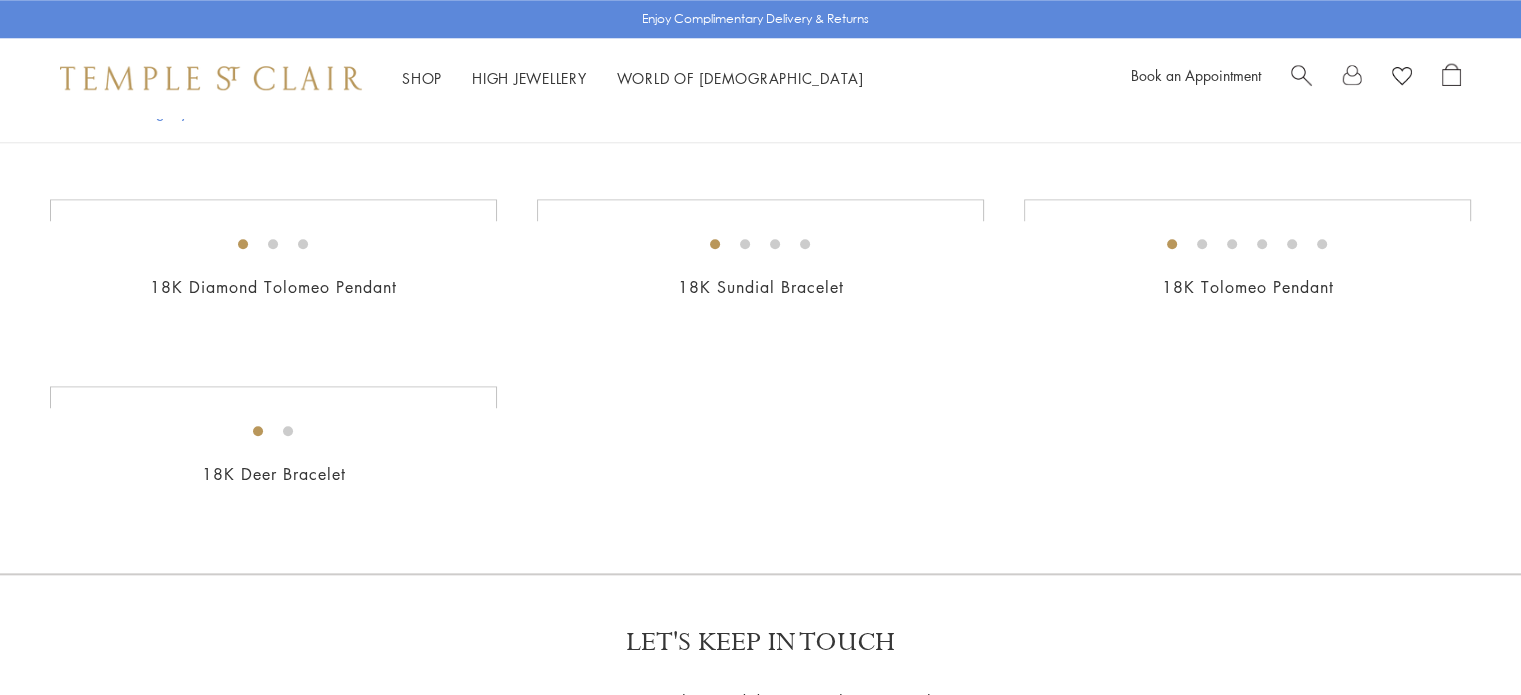scroll, scrollTop: 2937, scrollLeft: 0, axis: vertical 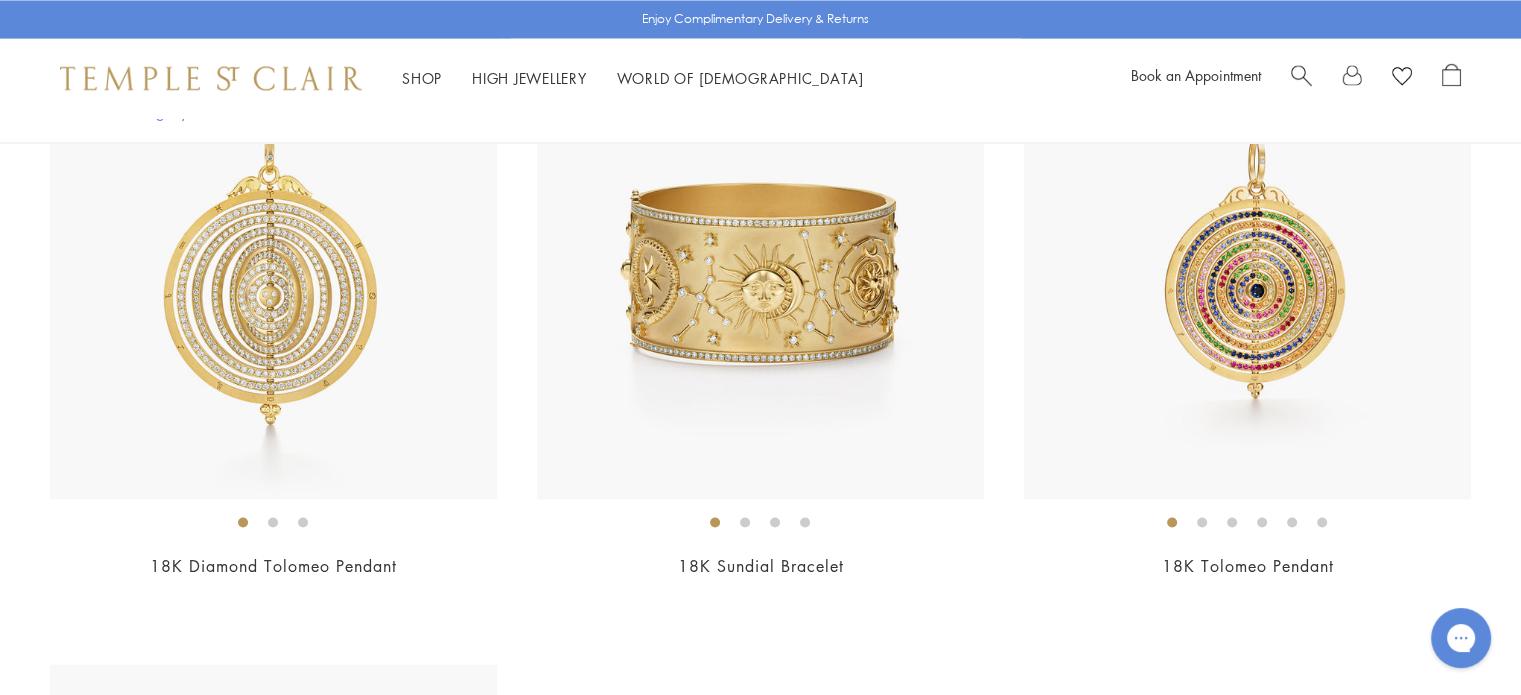 click at bounding box center (273, 522) 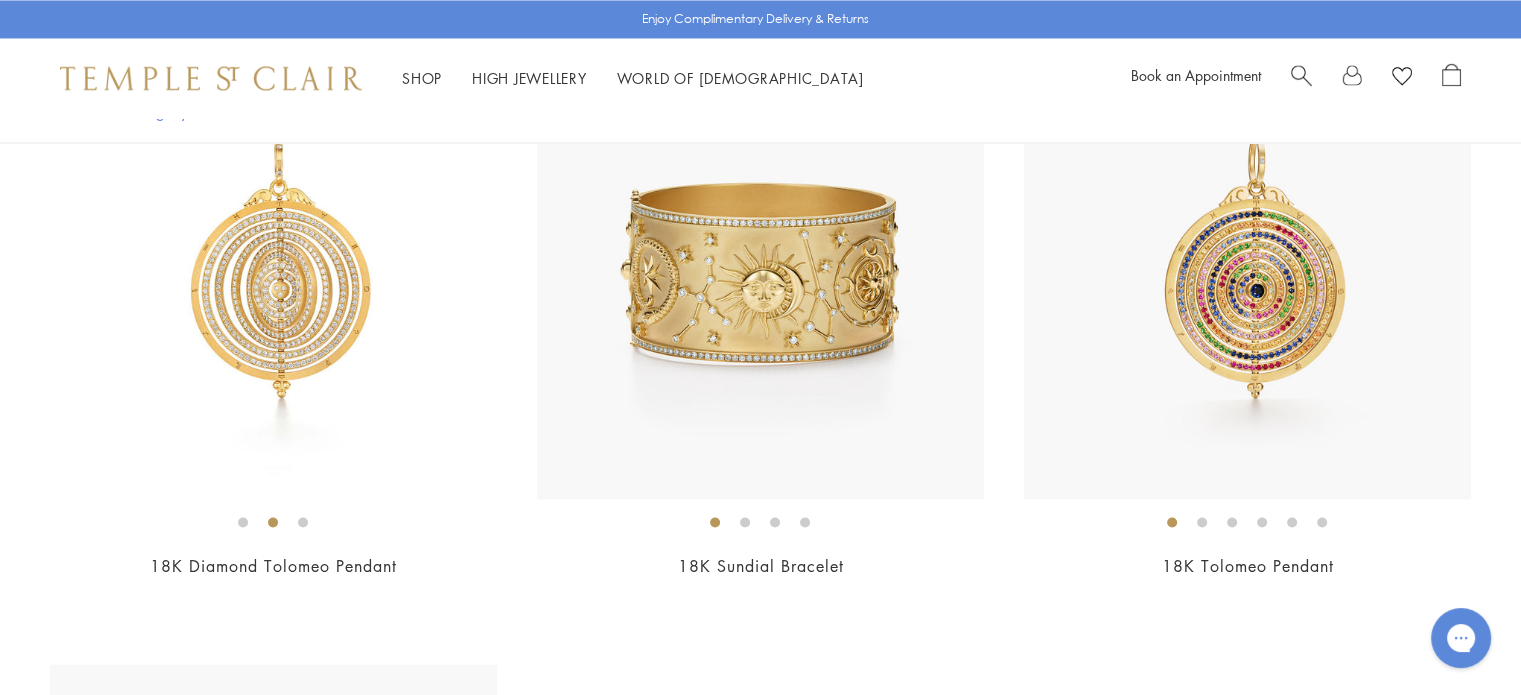 click at bounding box center [303, 522] 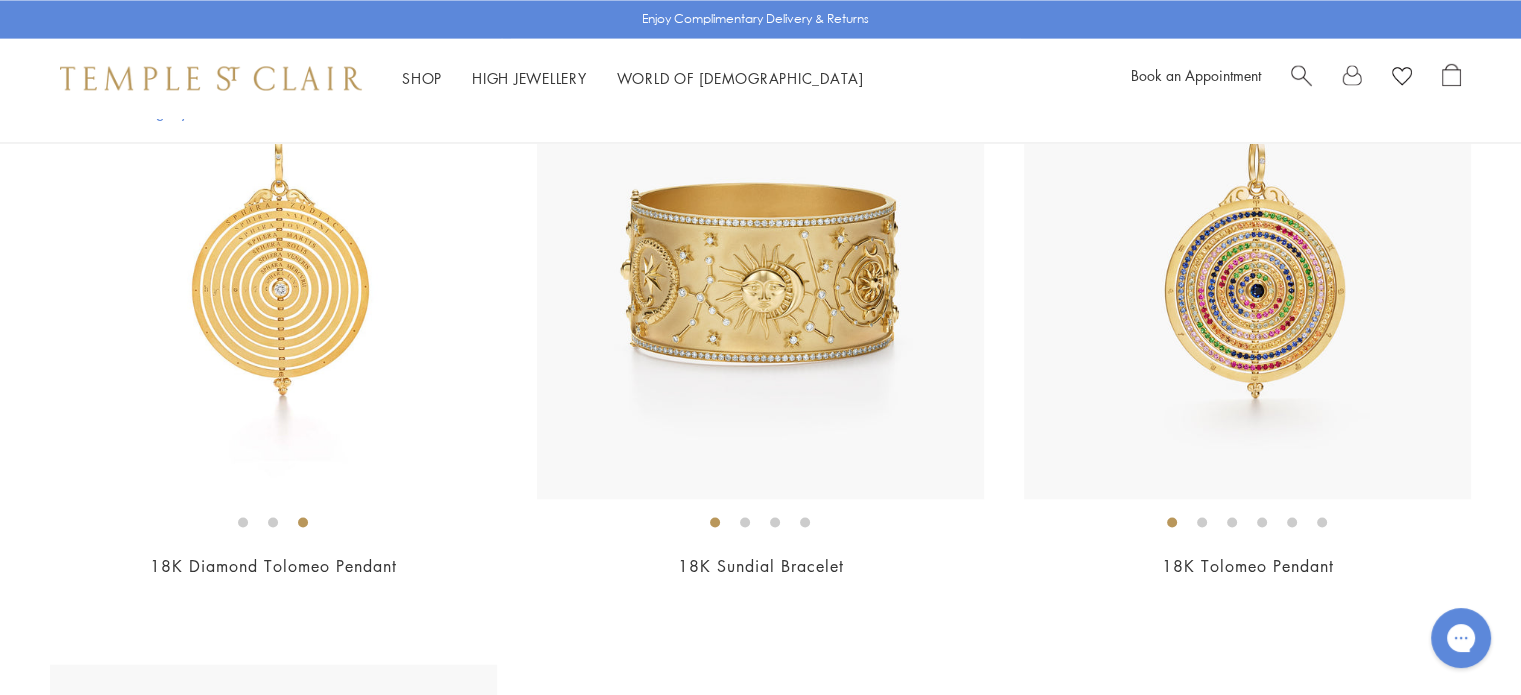 click at bounding box center (760, 275) 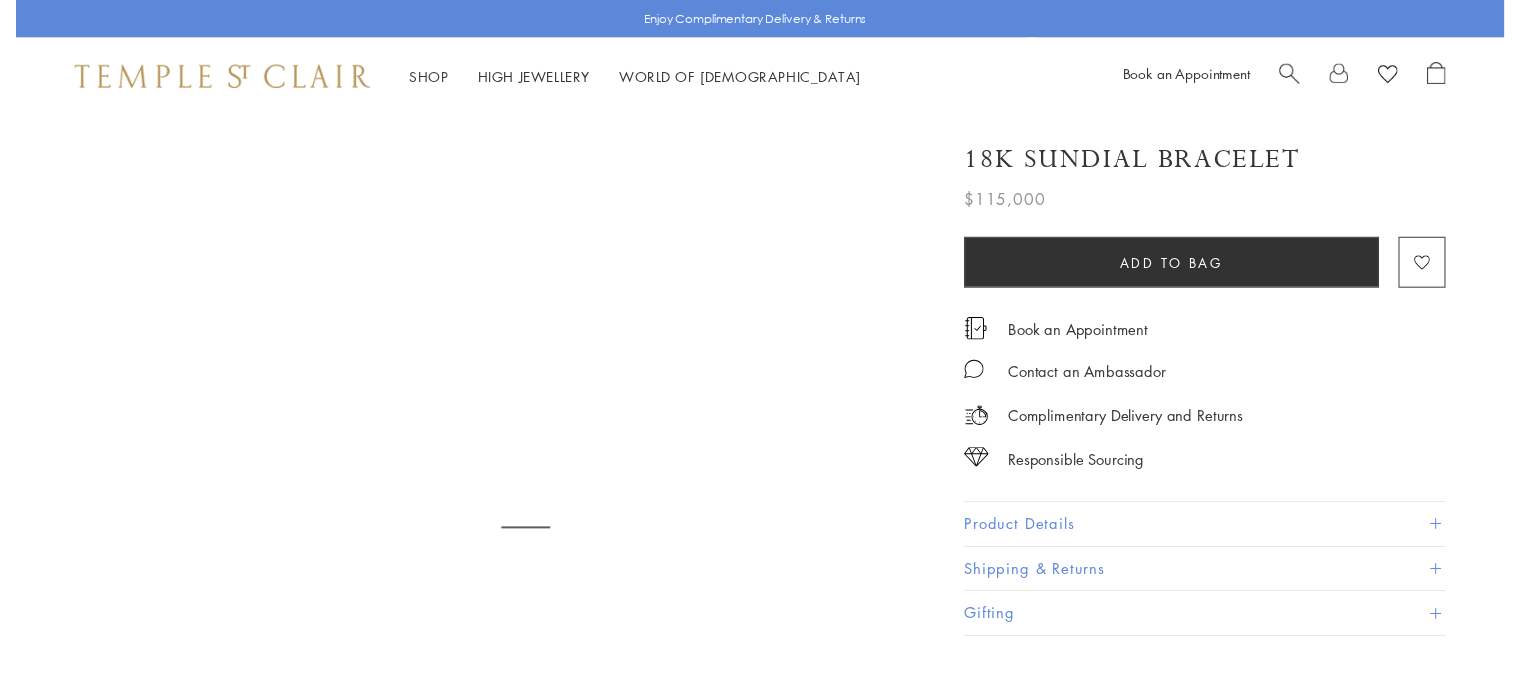 scroll, scrollTop: 0, scrollLeft: 0, axis: both 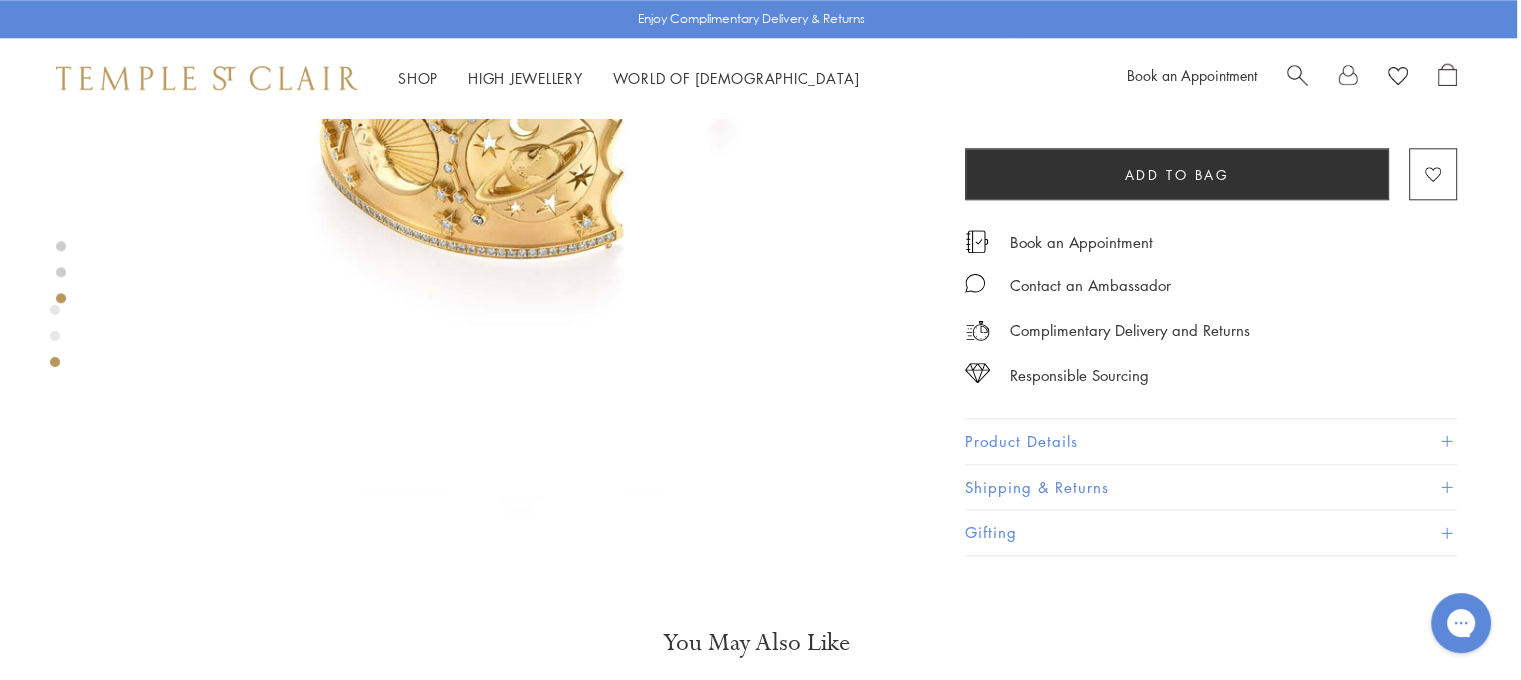 click at bounding box center [1446, 441] 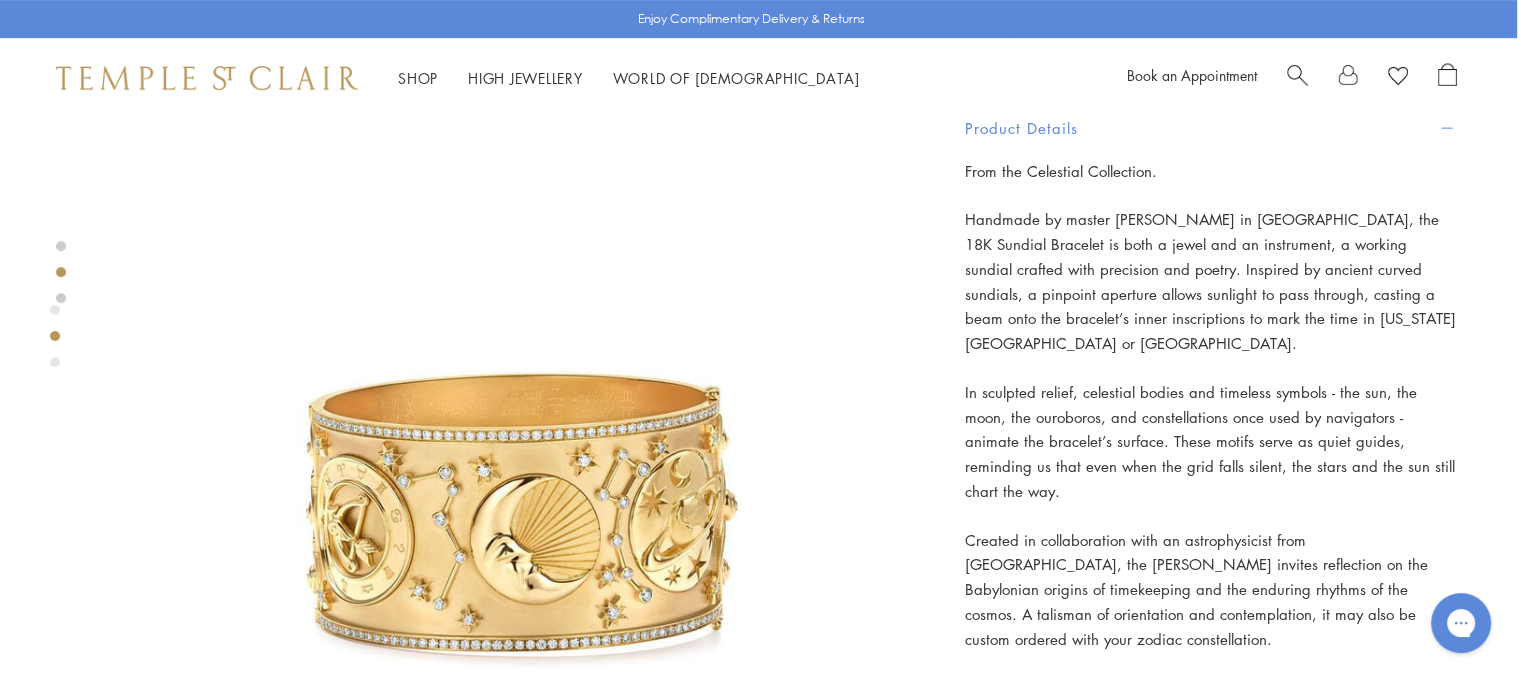 scroll, scrollTop: 892, scrollLeft: 4, axis: both 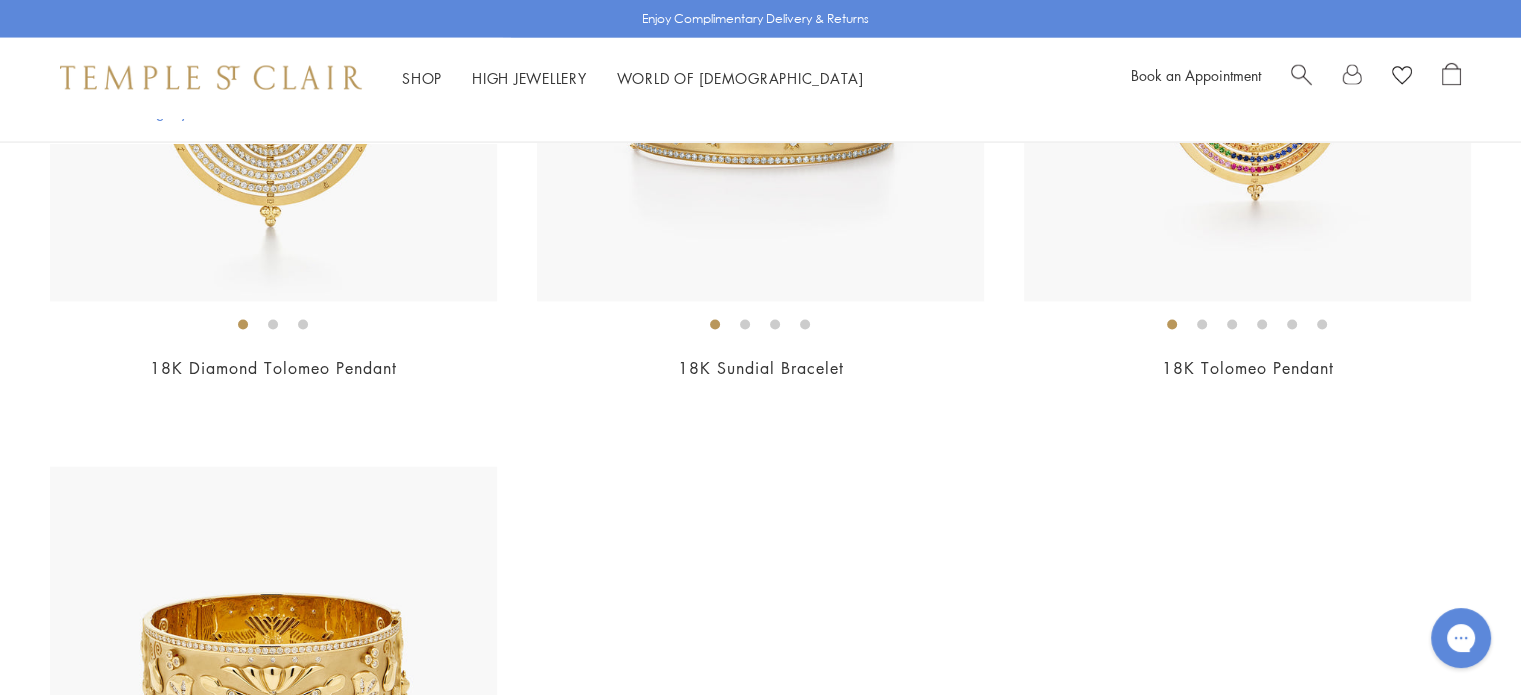 click at bounding box center [273, 78] 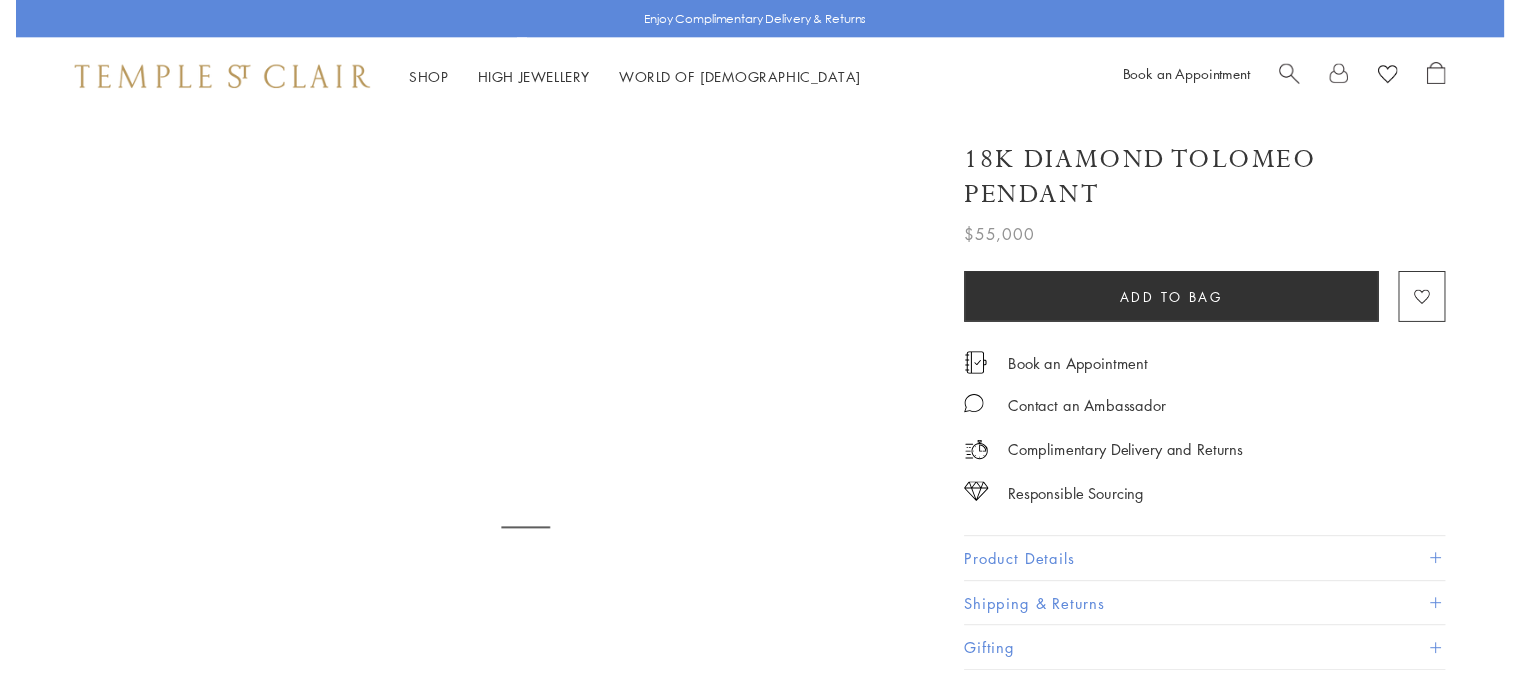 scroll, scrollTop: 0, scrollLeft: 0, axis: both 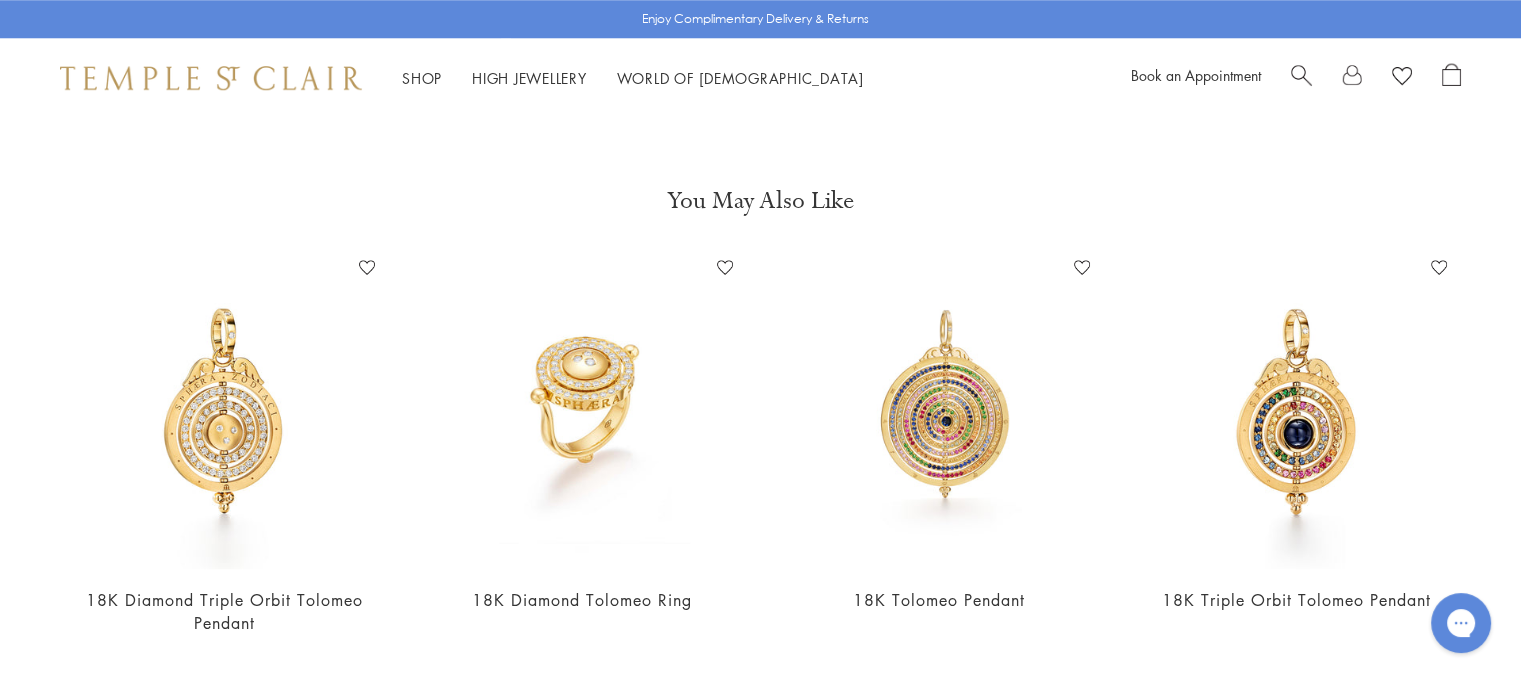 click at bounding box center [224, 410] 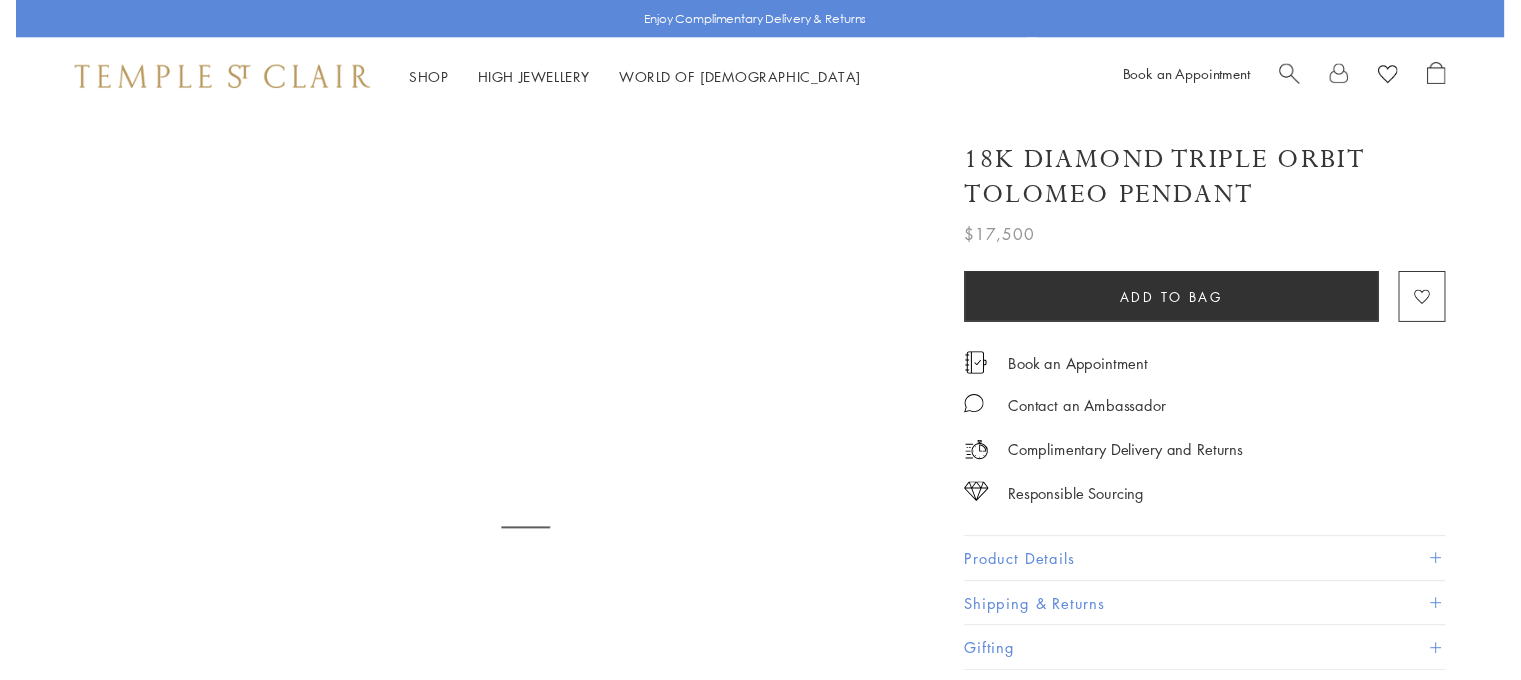 scroll, scrollTop: 0, scrollLeft: 0, axis: both 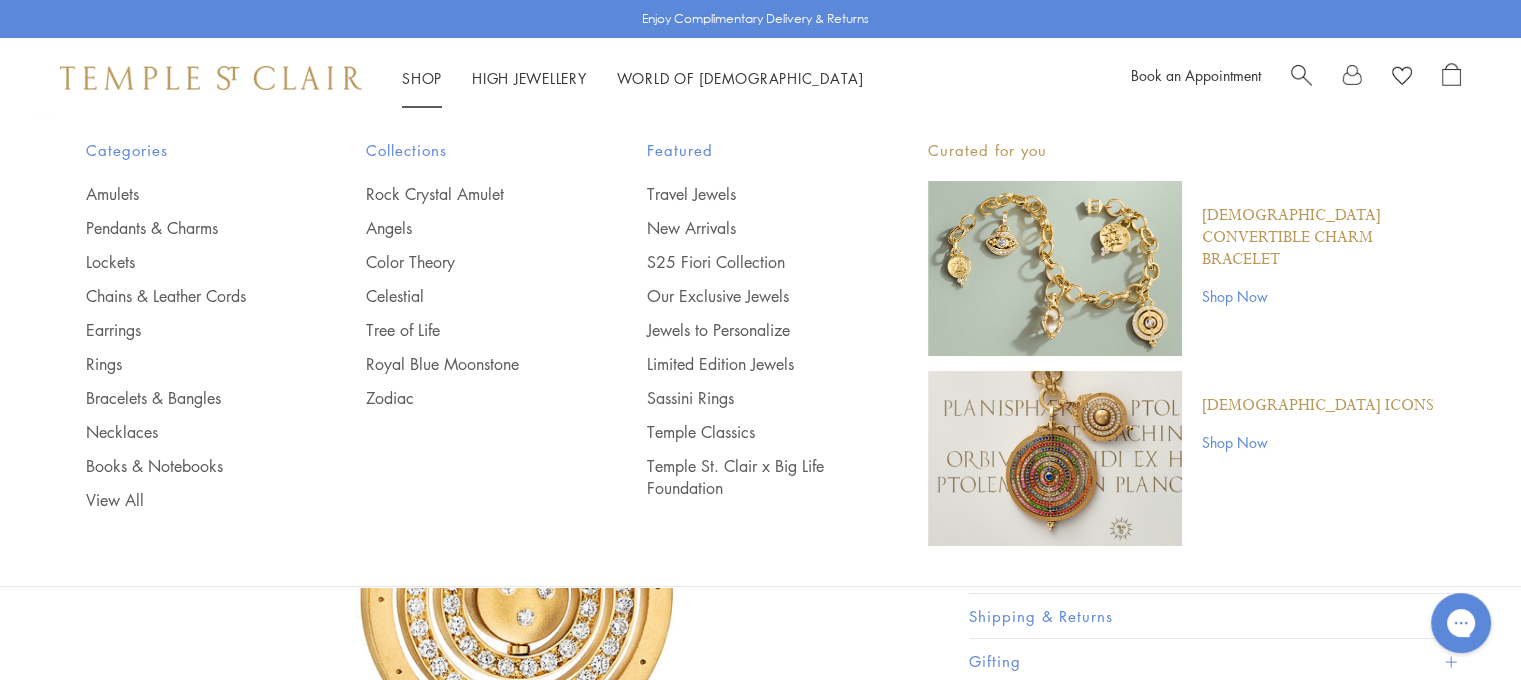 click on "Celestial" at bounding box center [466, 296] 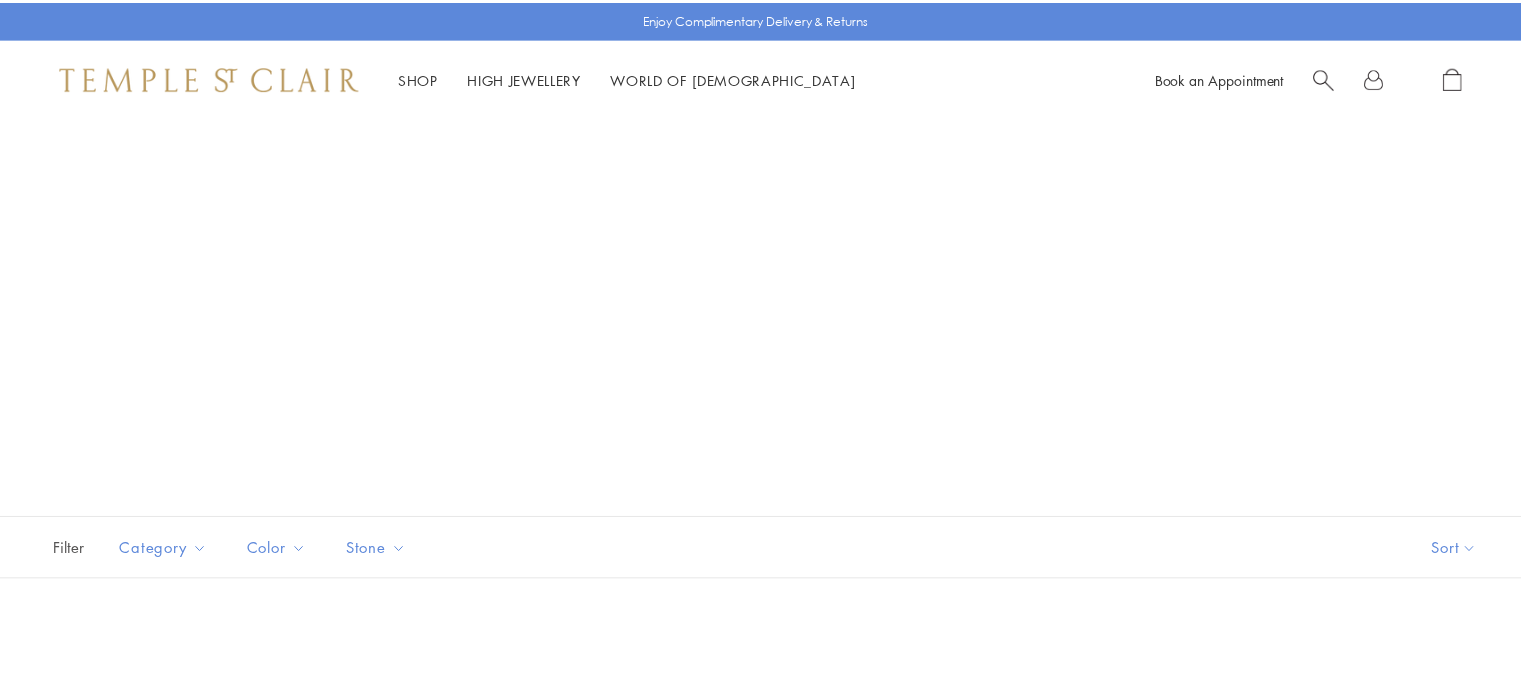 scroll, scrollTop: 0, scrollLeft: 0, axis: both 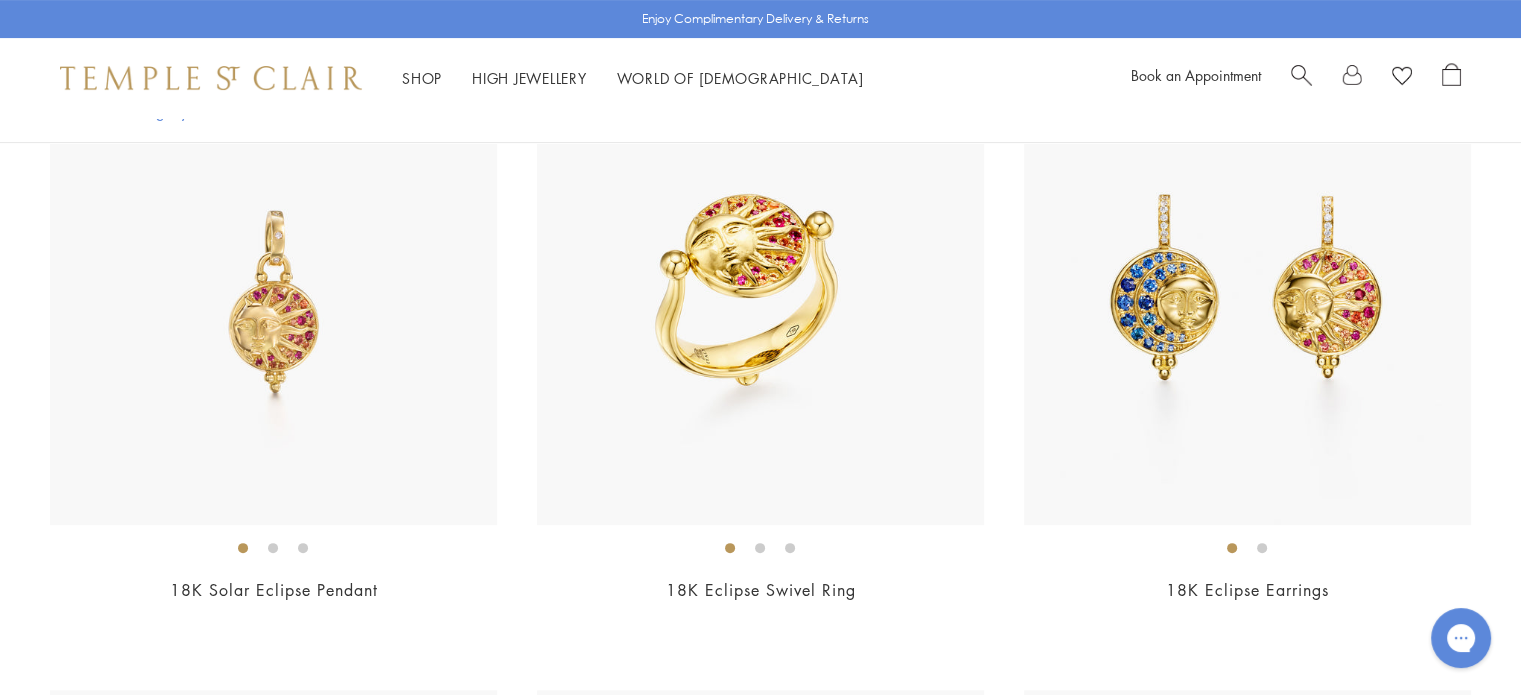click at bounding box center [760, 548] 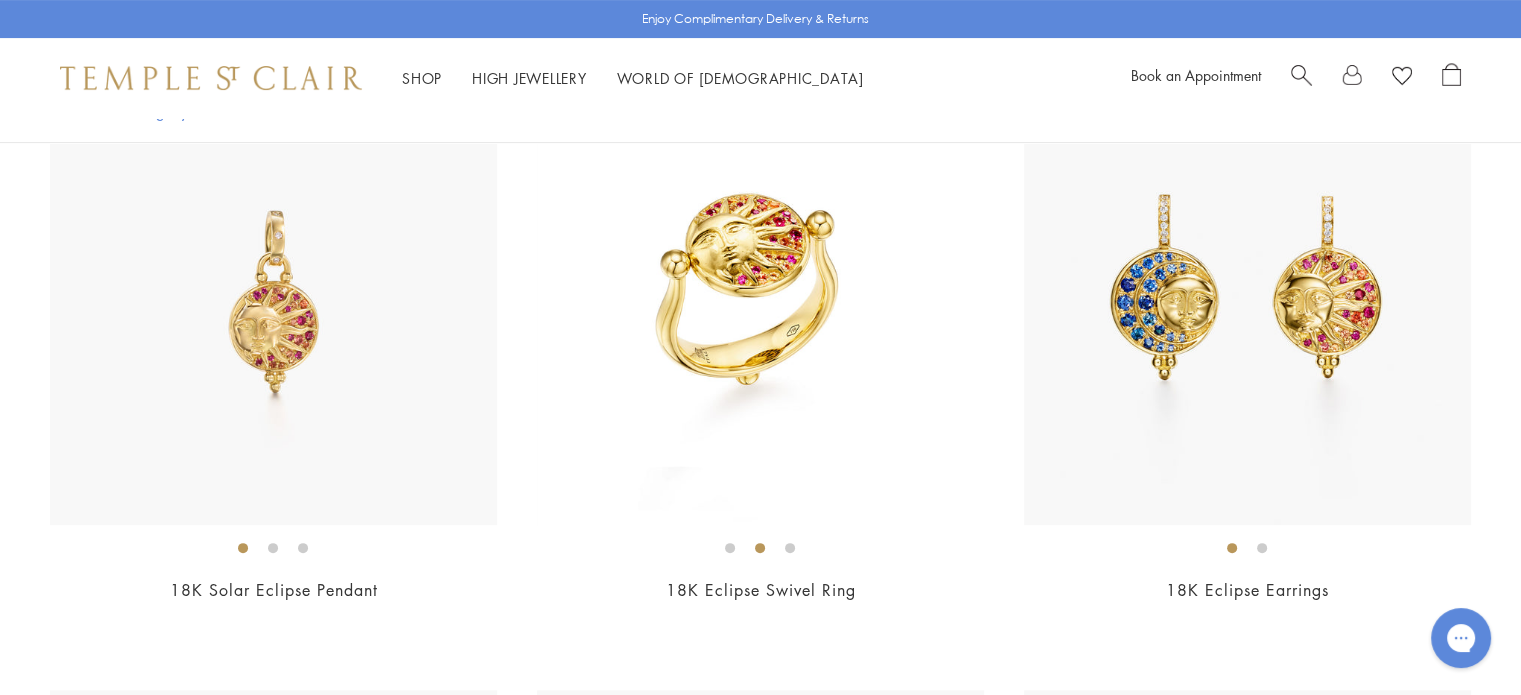 click at bounding box center [760, 547] 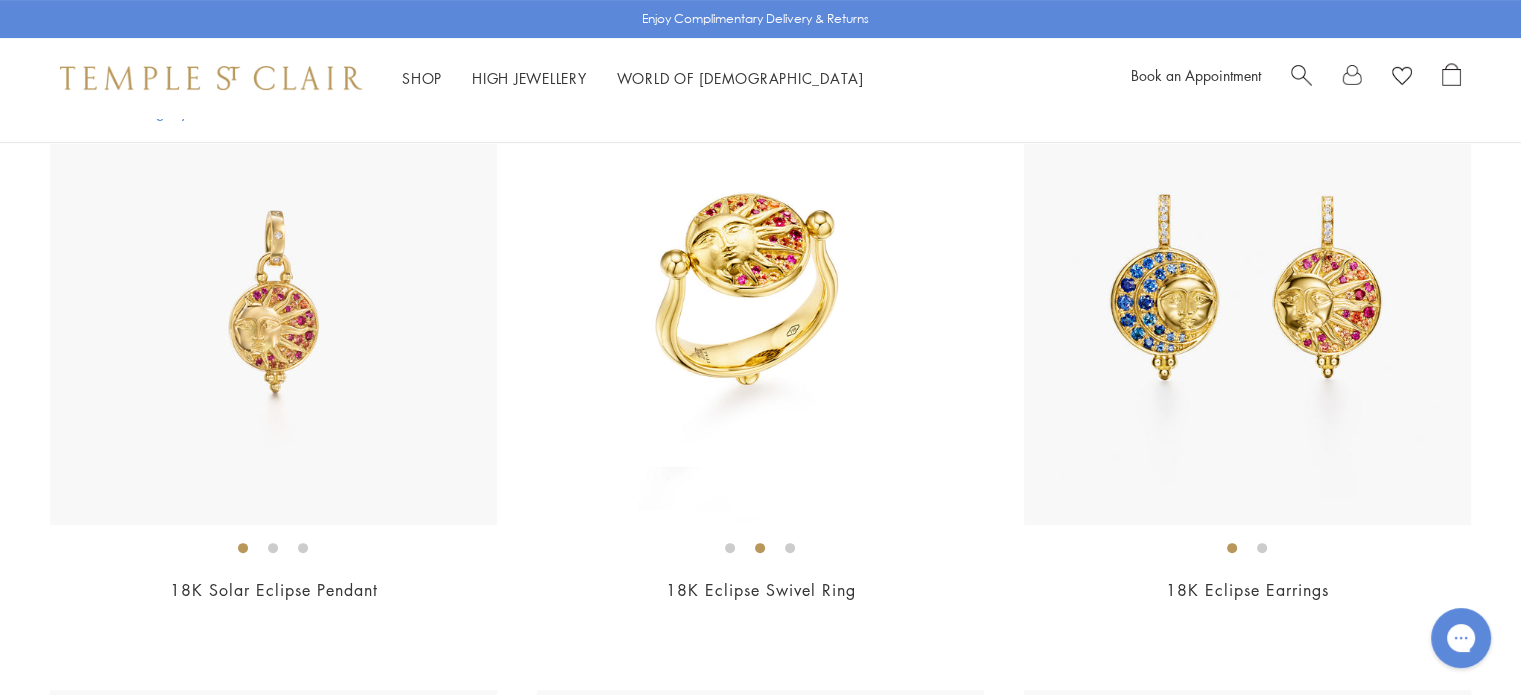 click at bounding box center [790, 548] 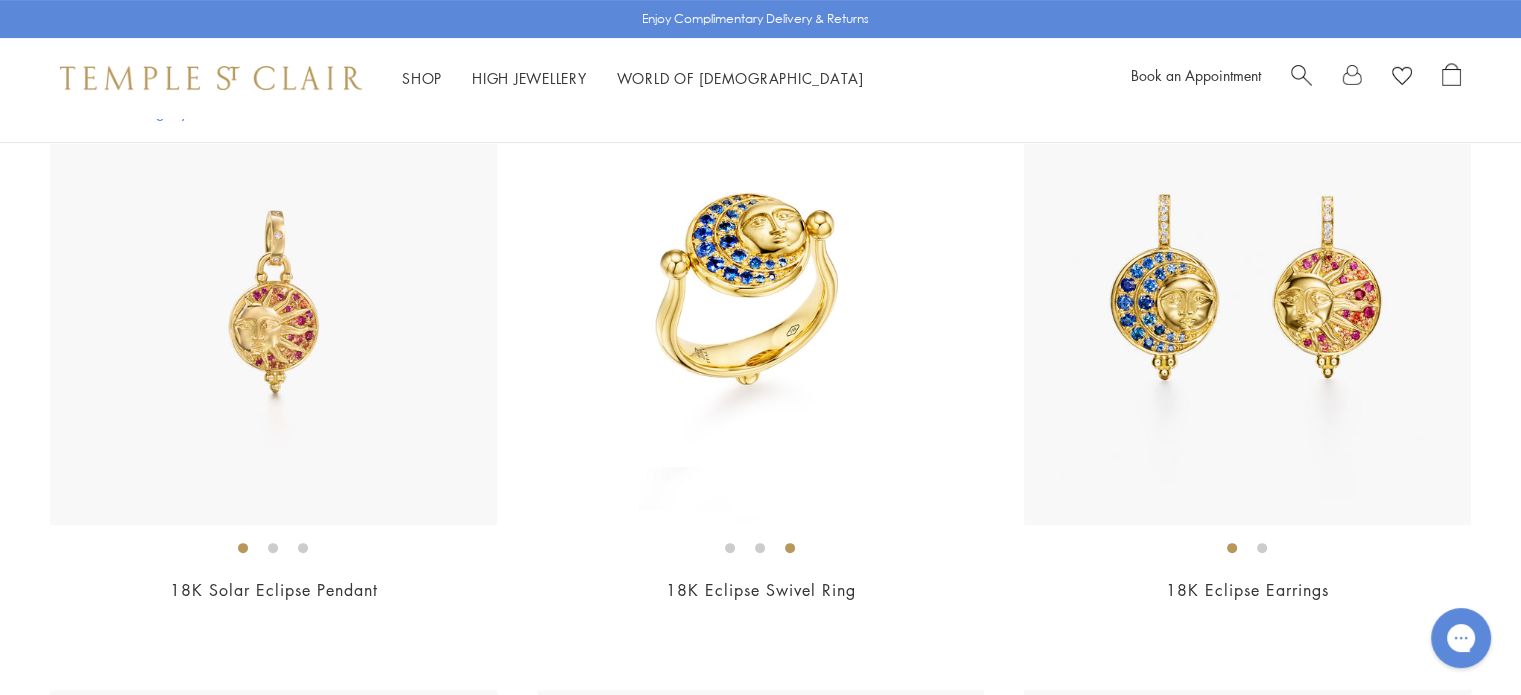 click at bounding box center [730, 548] 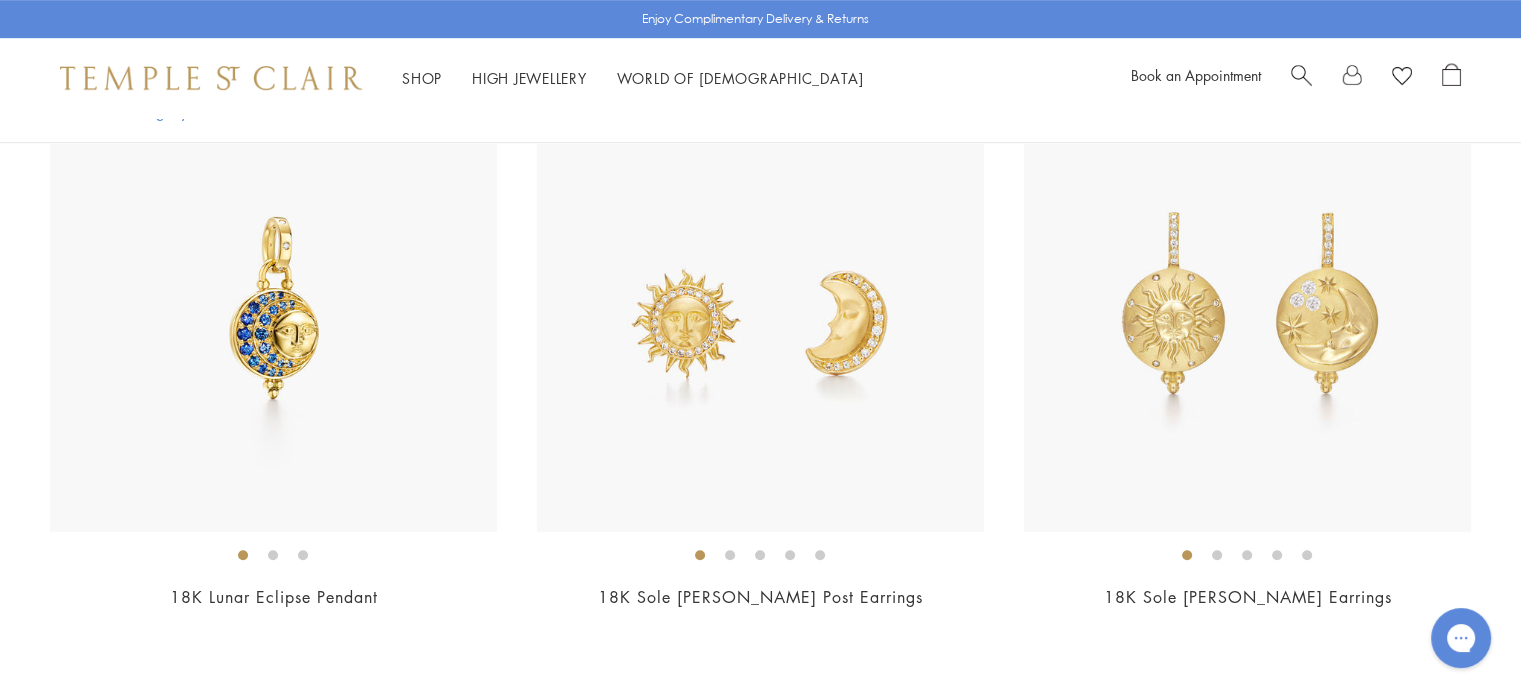 scroll, scrollTop: 1271, scrollLeft: 0, axis: vertical 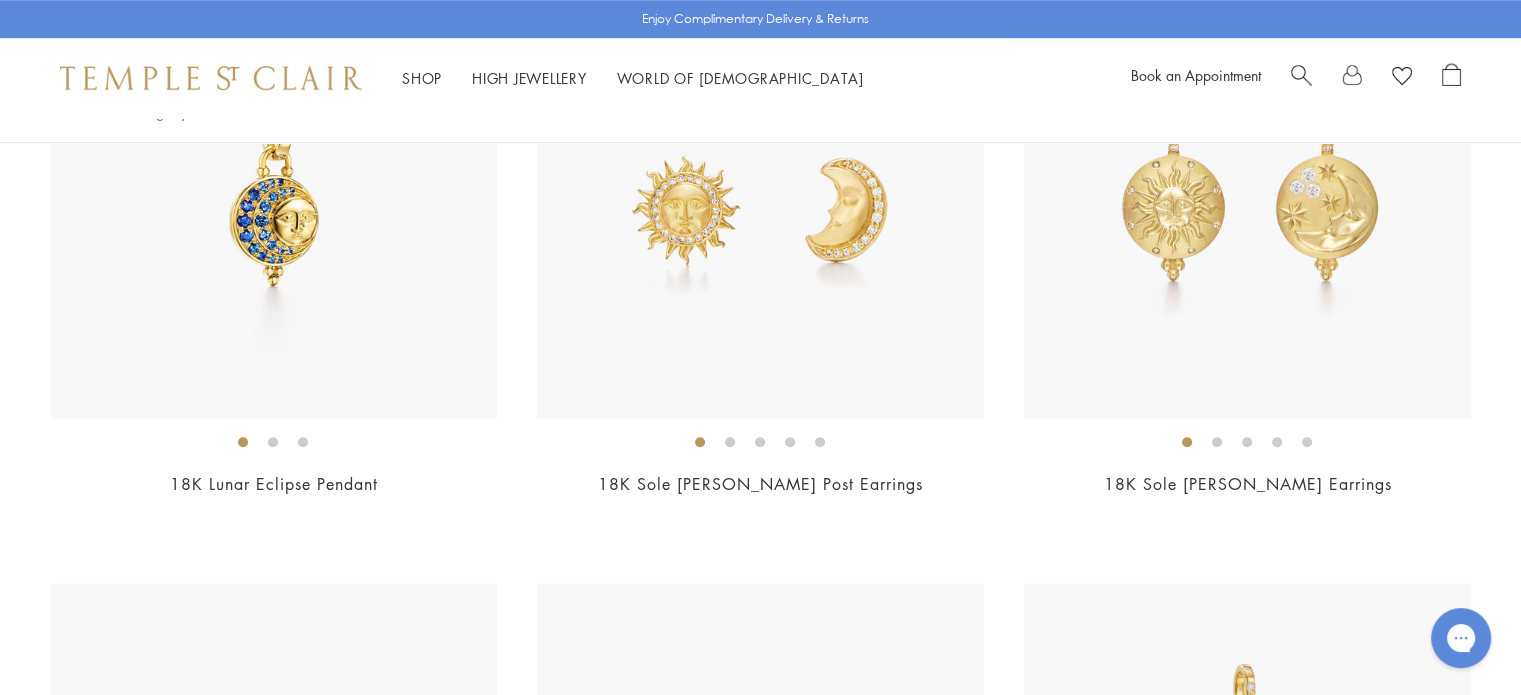 click at bounding box center [760, 213] 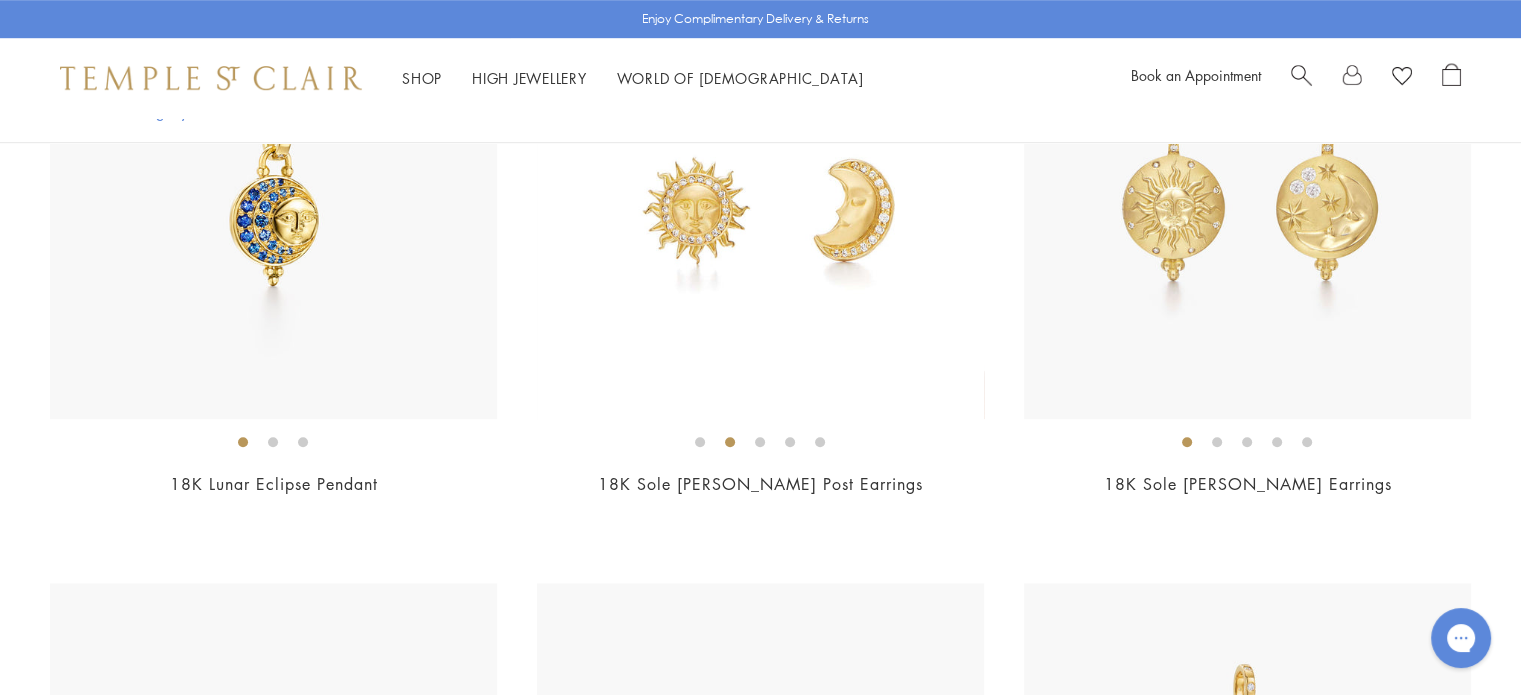 click at bounding box center (760, 442) 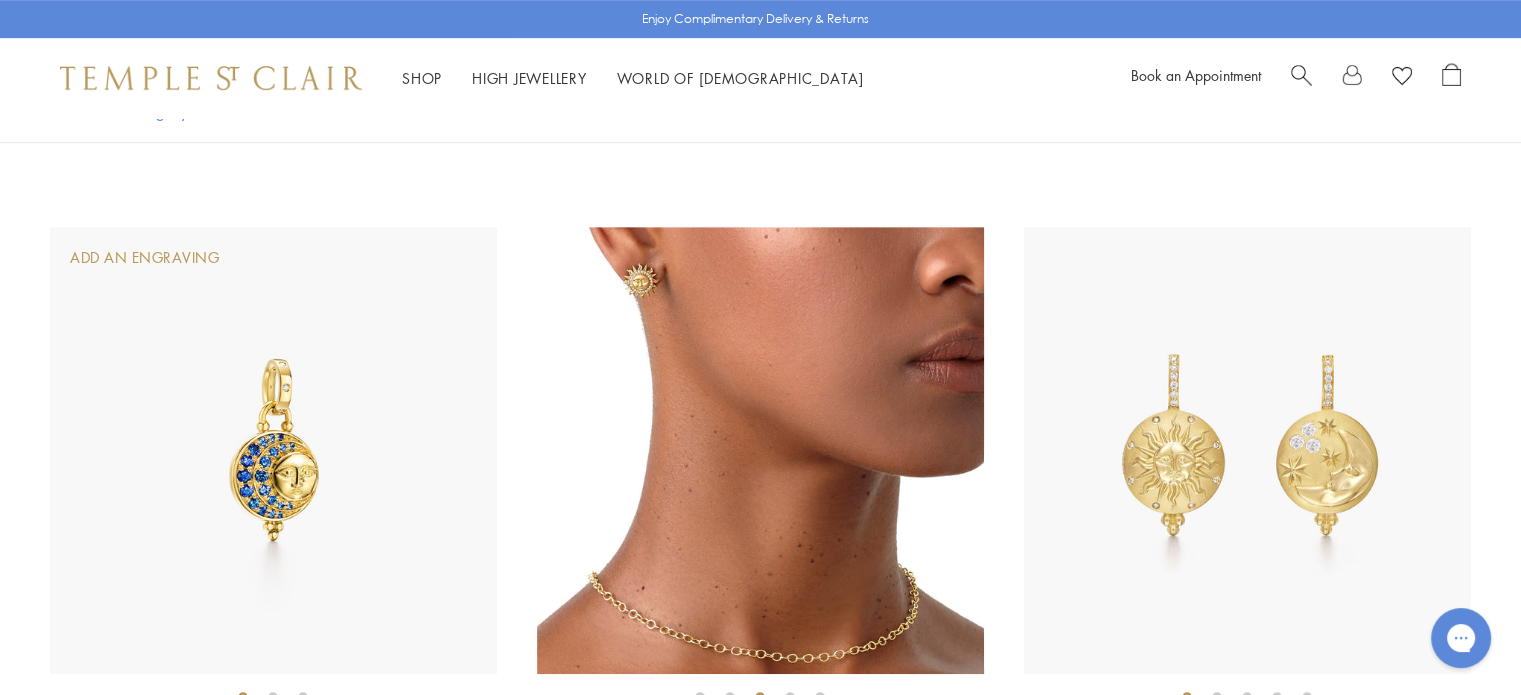 scroll, scrollTop: 976, scrollLeft: 0, axis: vertical 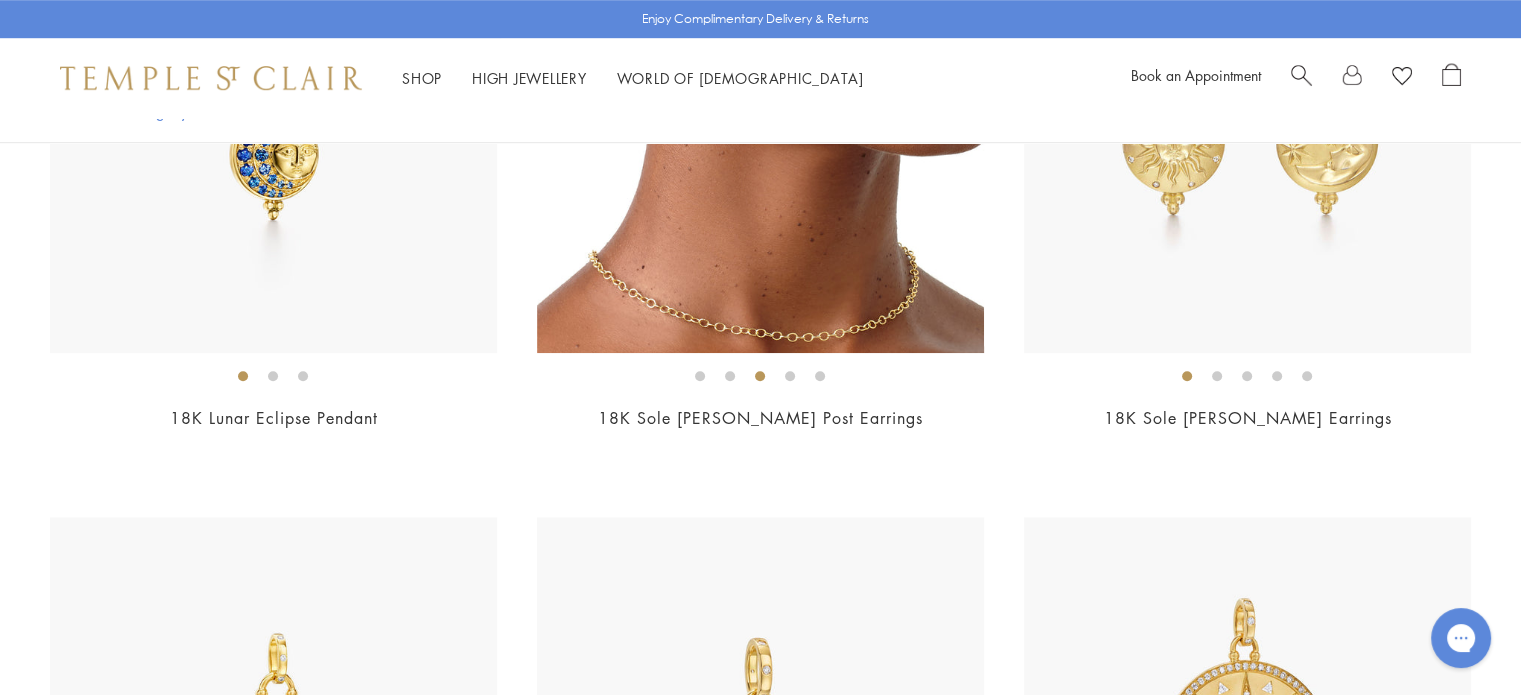 click at bounding box center (790, 376) 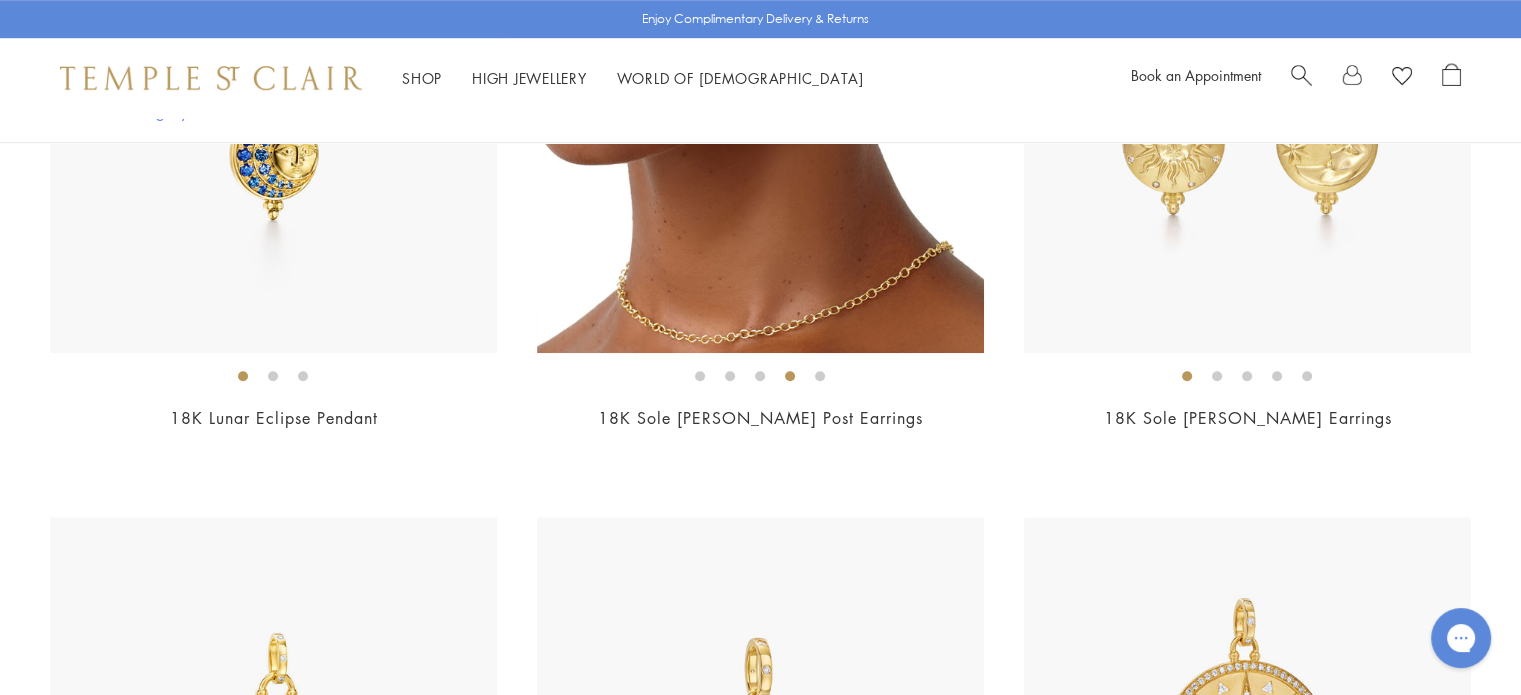 scroll, scrollTop: 1945, scrollLeft: 0, axis: vertical 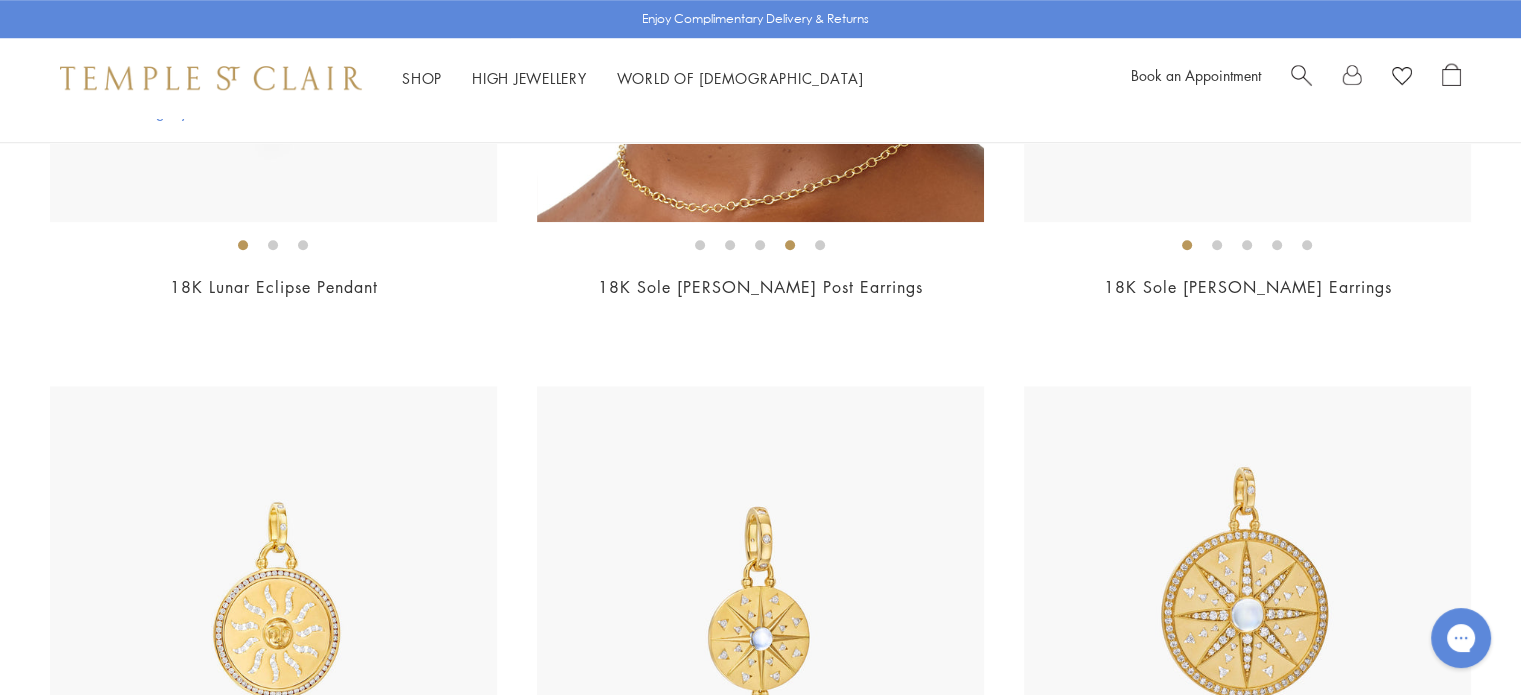 click at bounding box center (820, 245) 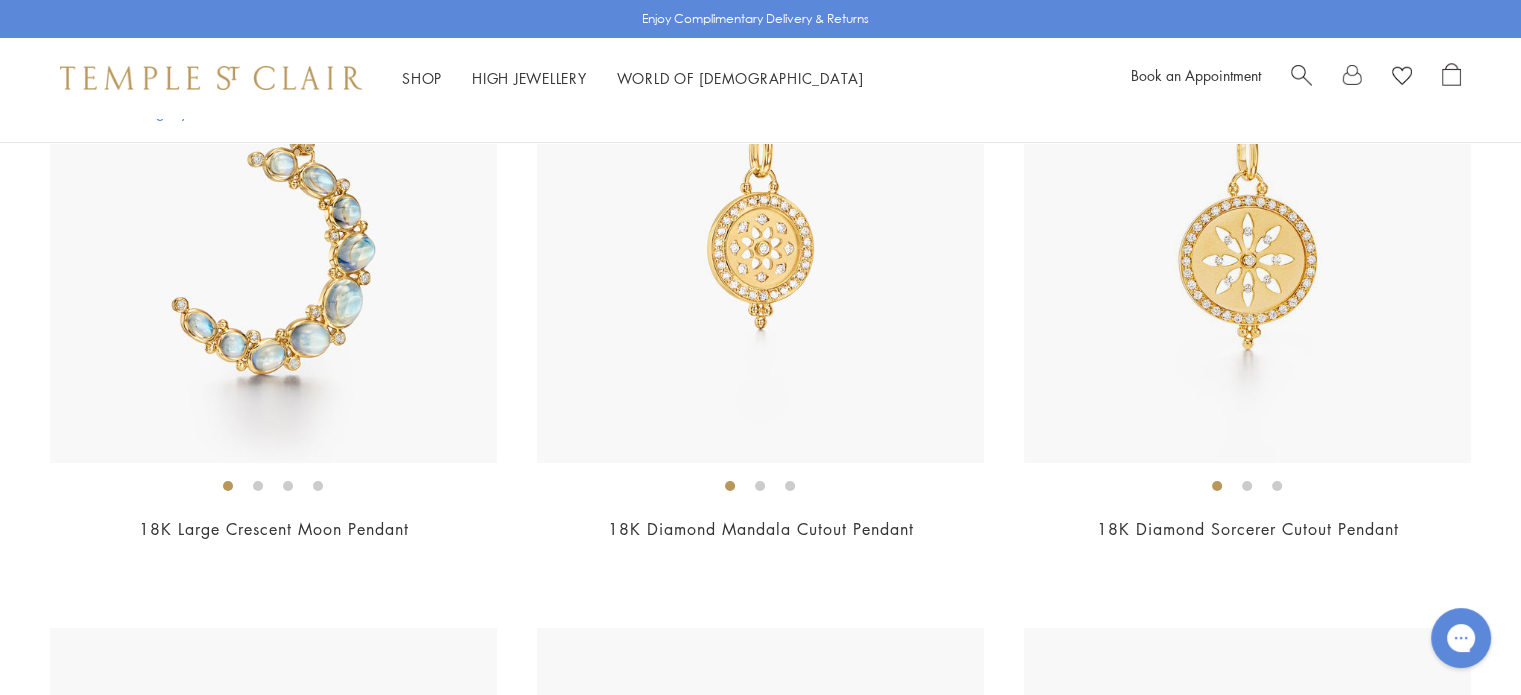 scroll, scrollTop: 7332, scrollLeft: 0, axis: vertical 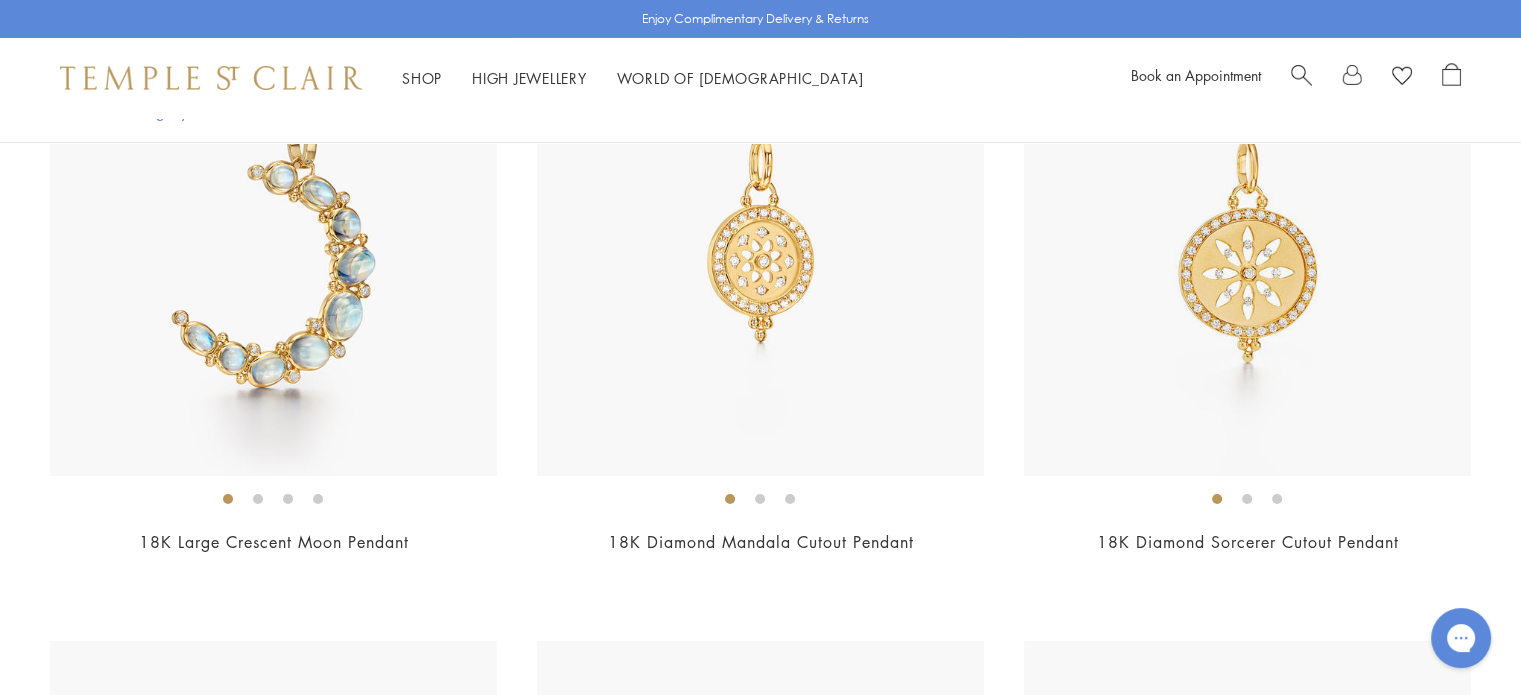 click at bounding box center (258, 499) 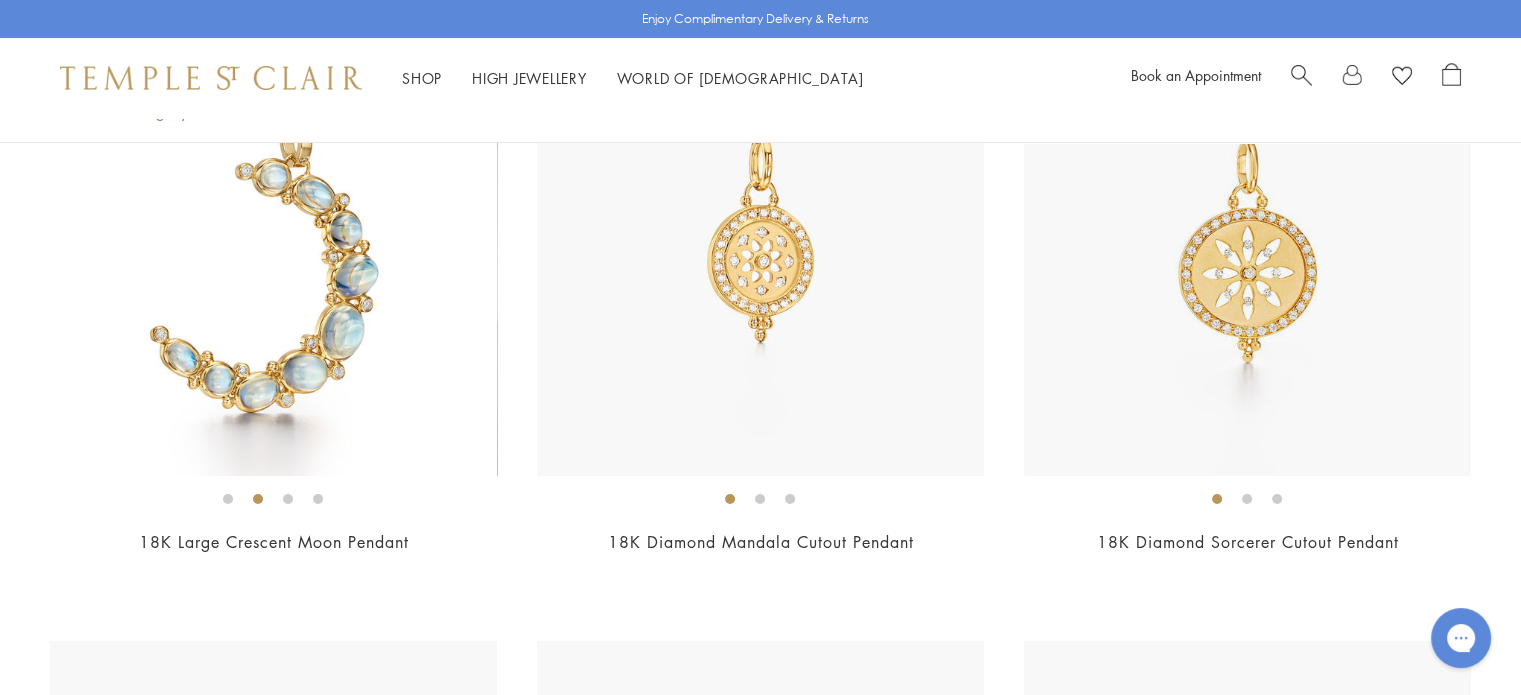 click at bounding box center (288, 499) 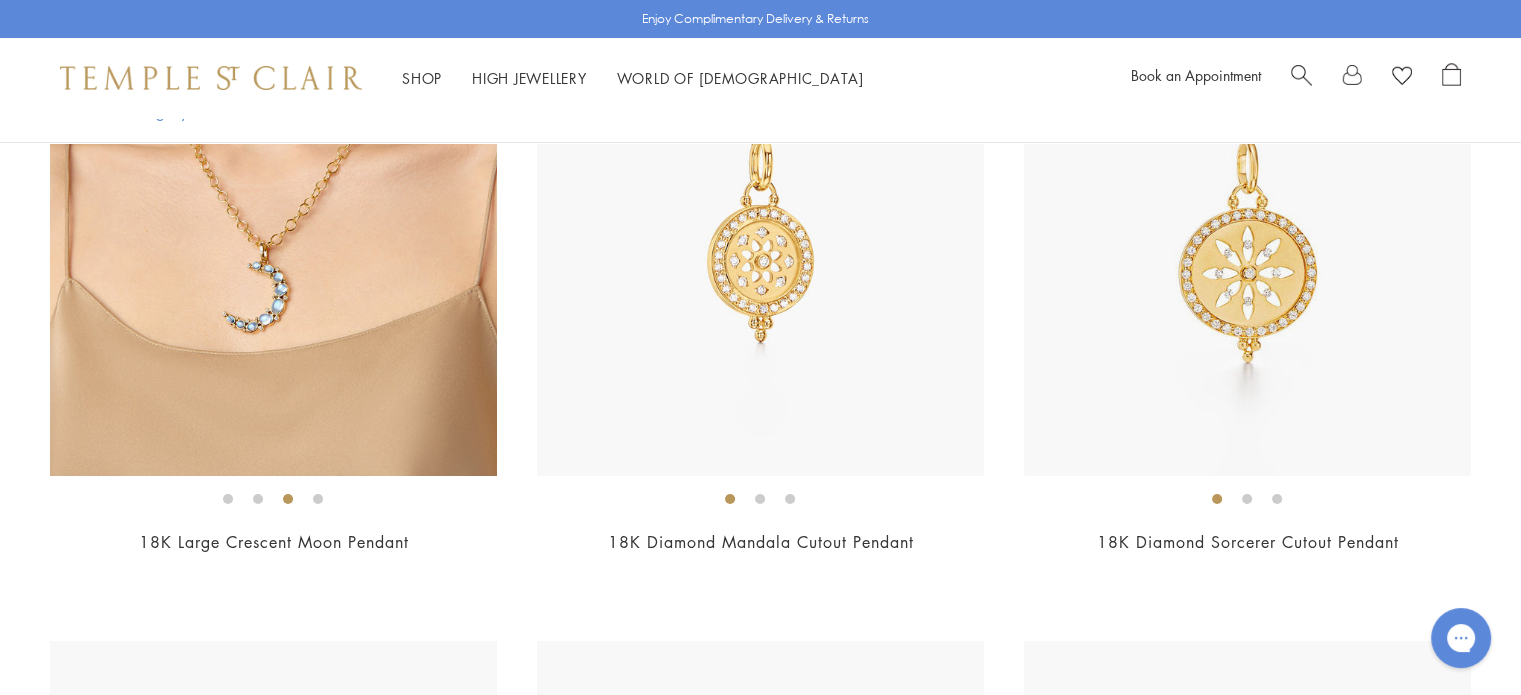 click at bounding box center (318, 499) 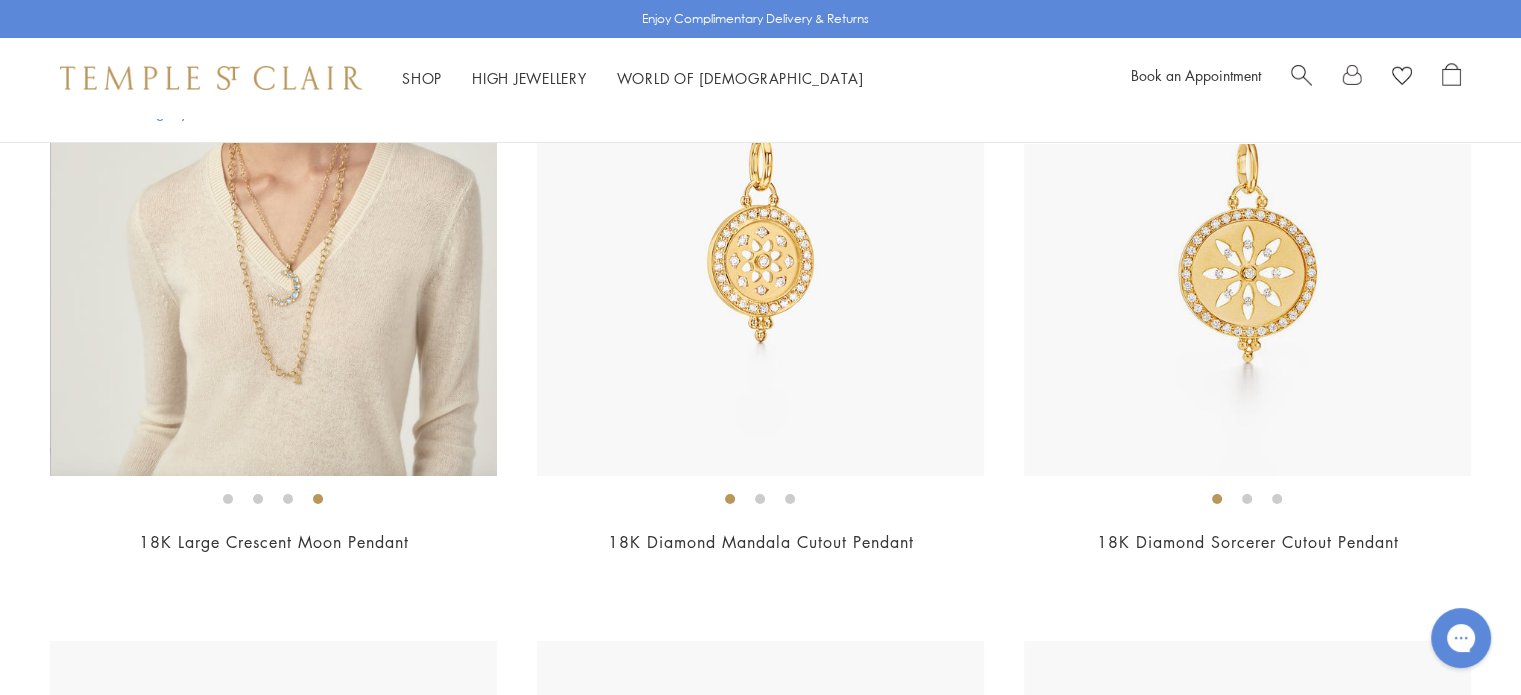 scroll, scrollTop: 6724, scrollLeft: 0, axis: vertical 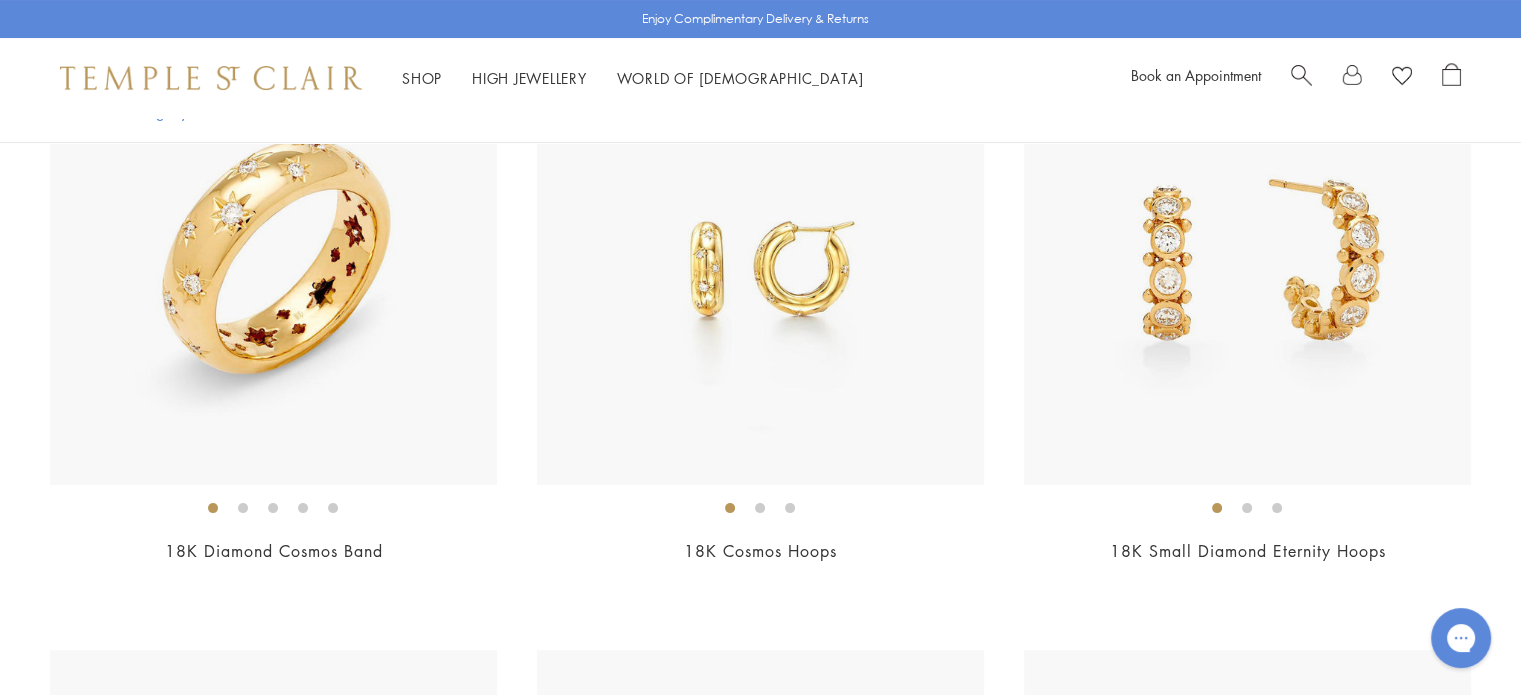 click at bounding box center [243, 508] 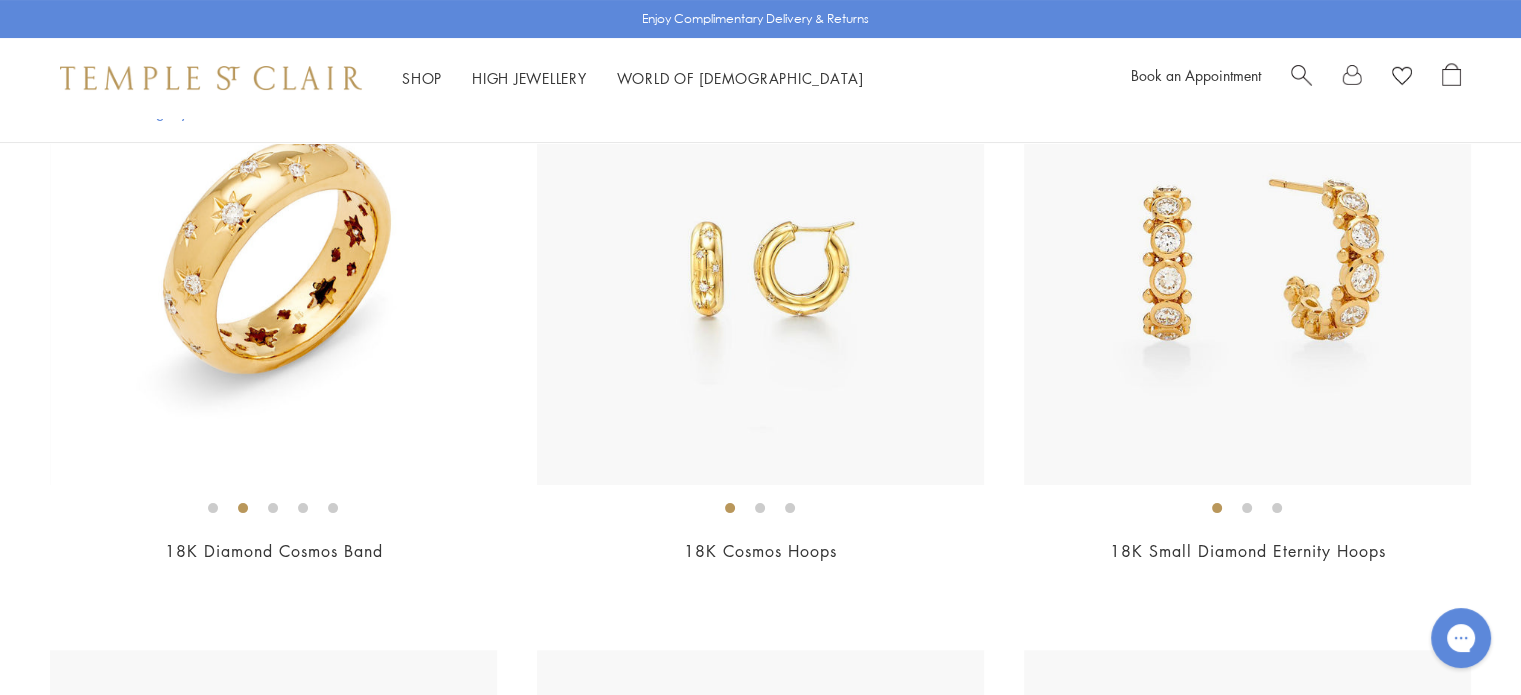 click at bounding box center (273, 508) 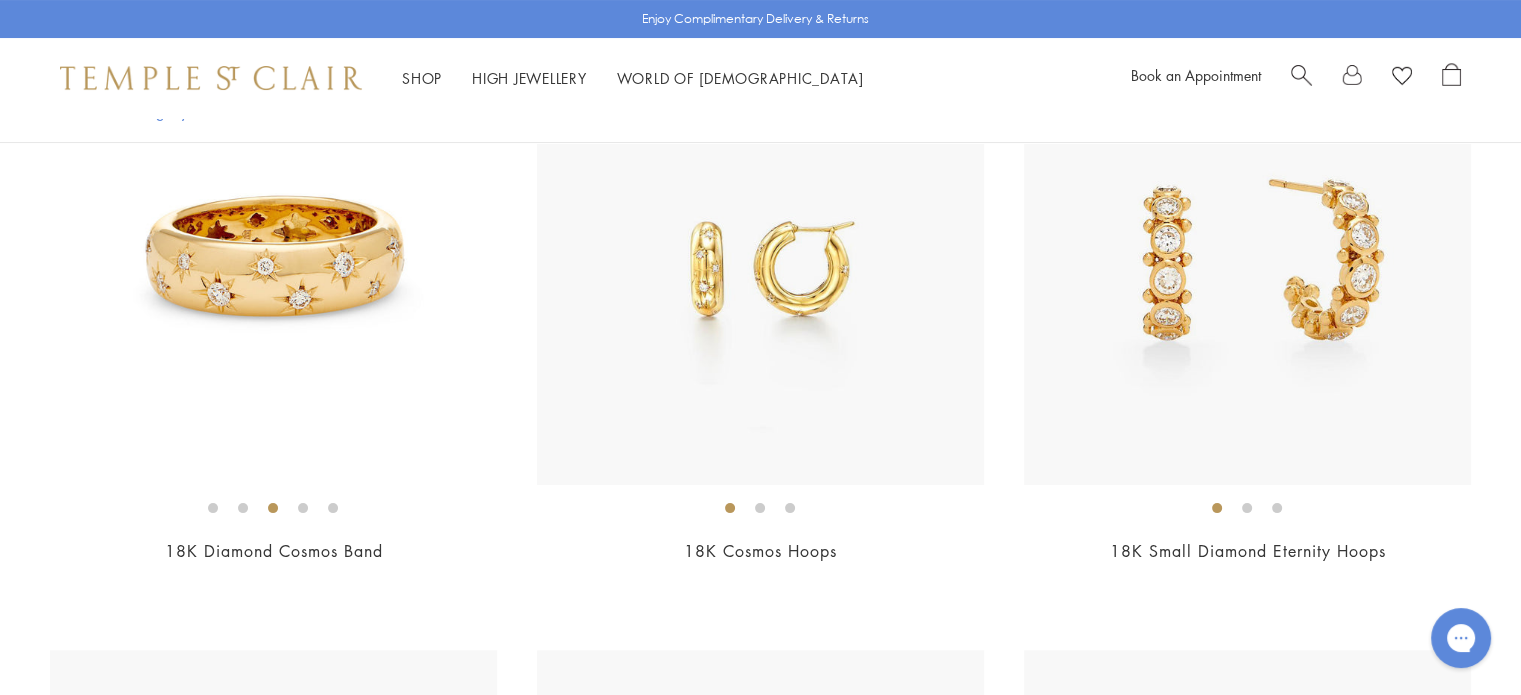 click at bounding box center (303, 508) 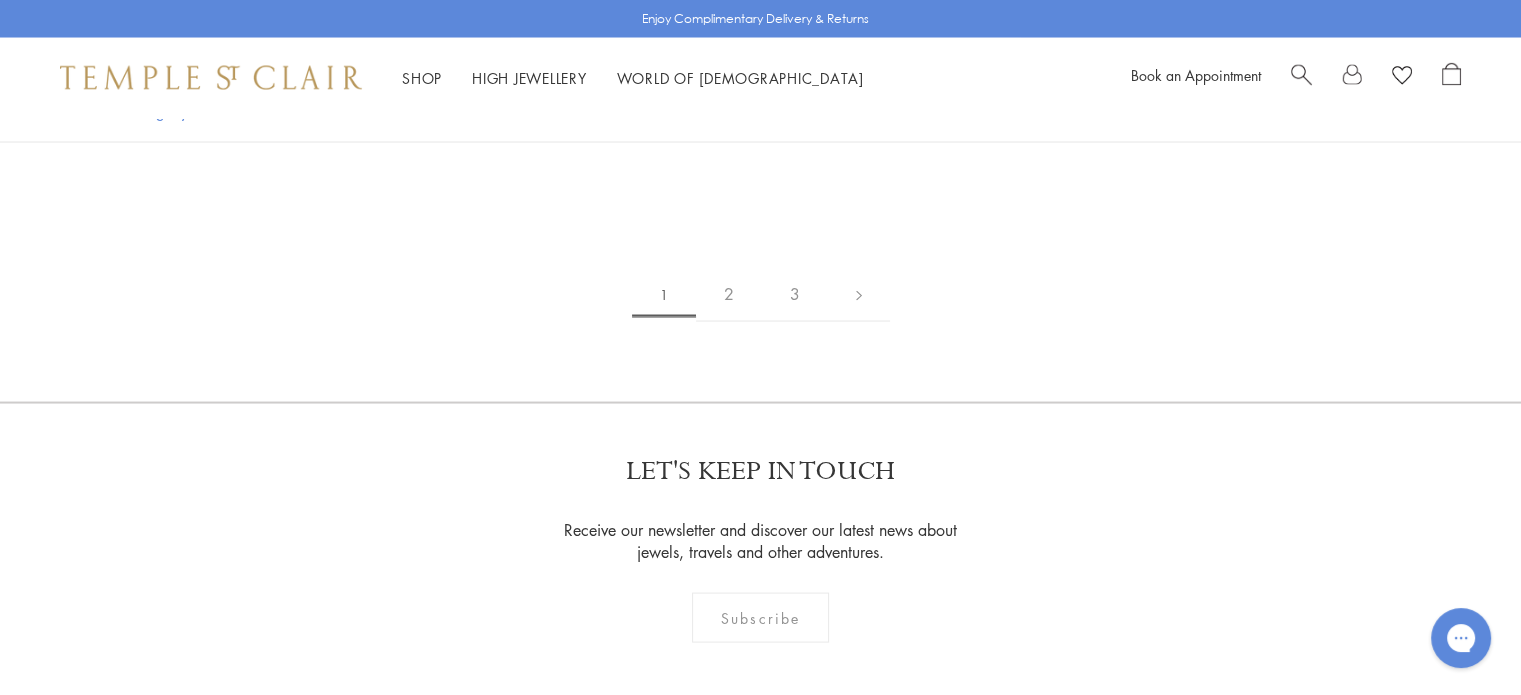 scroll, scrollTop: 11468, scrollLeft: 0, axis: vertical 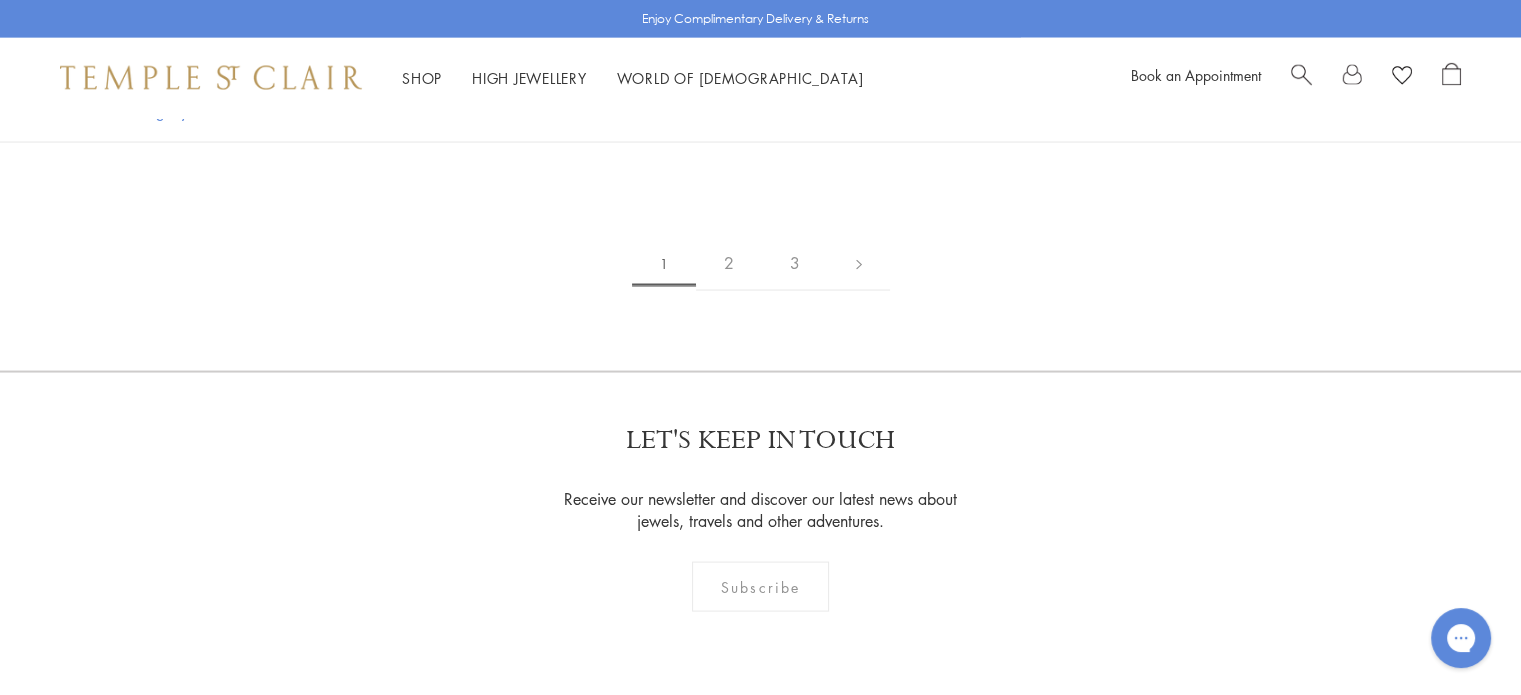 click on "2" at bounding box center (729, 263) 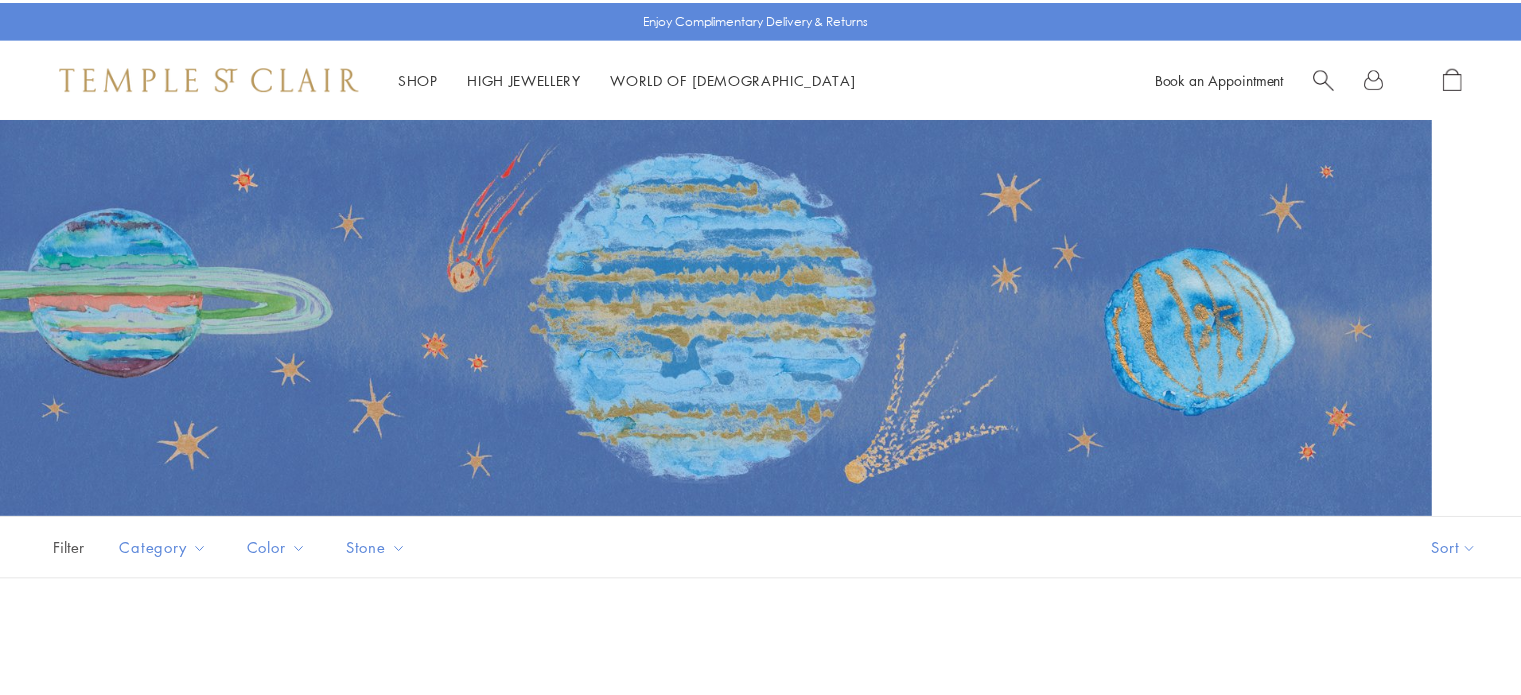 scroll, scrollTop: 0, scrollLeft: 0, axis: both 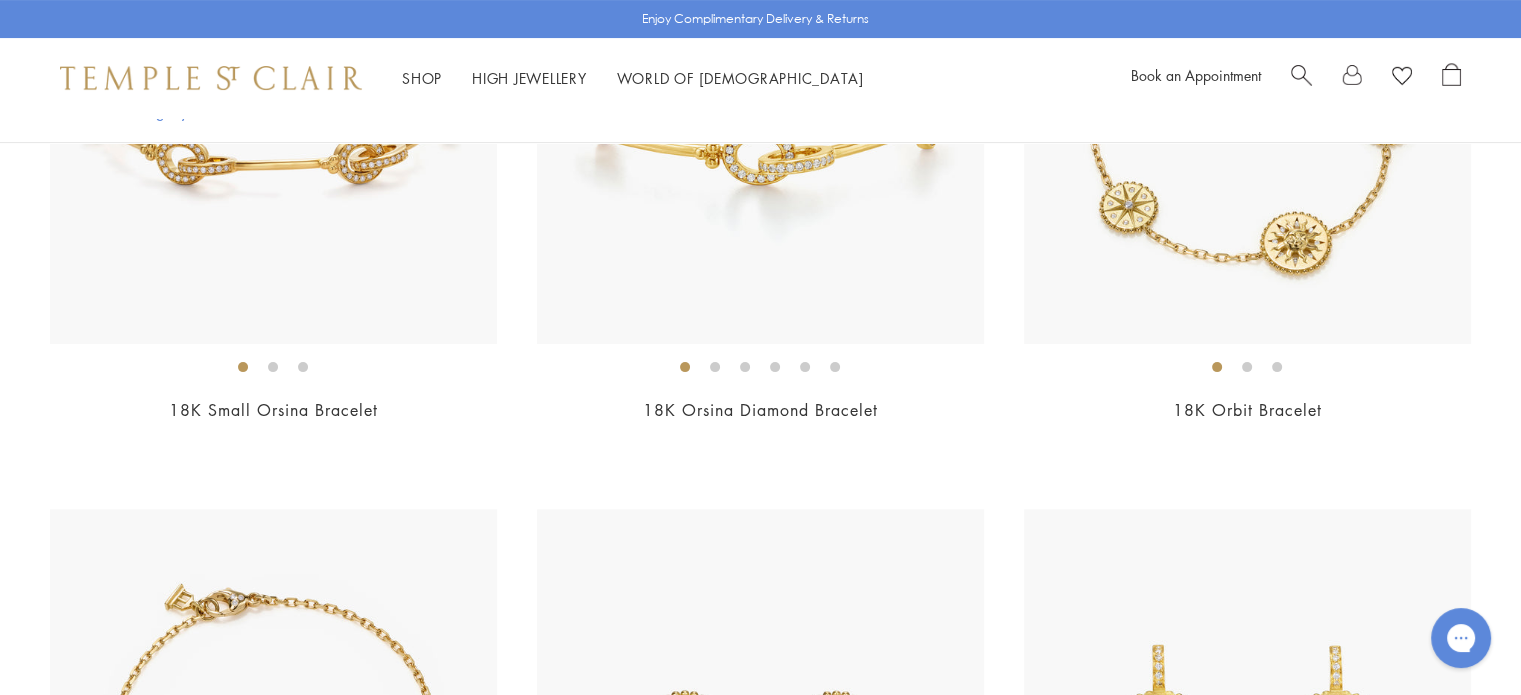 drag, startPoint x: 1531, startPoint y: 51, endPoint x: 1509, endPoint y: 742, distance: 691.35016 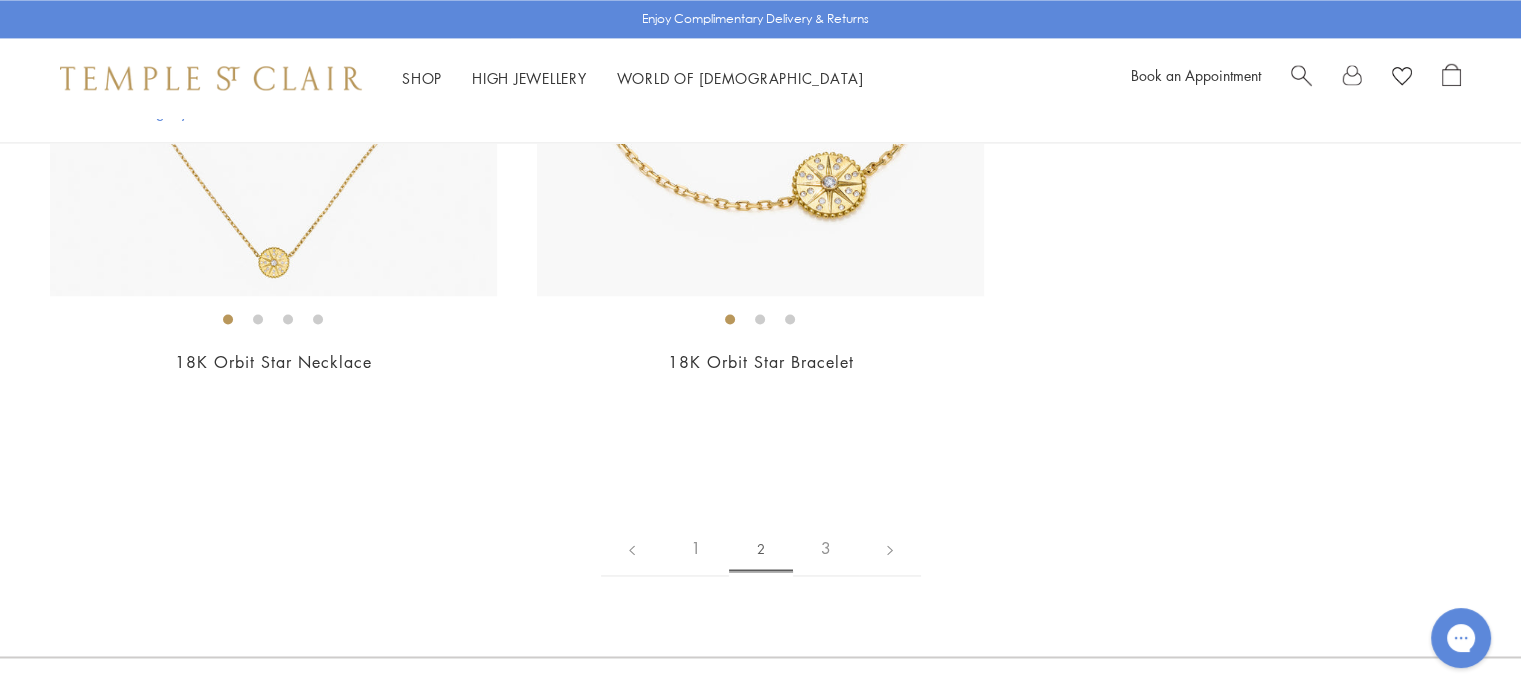 scroll, scrollTop: 10585, scrollLeft: 0, axis: vertical 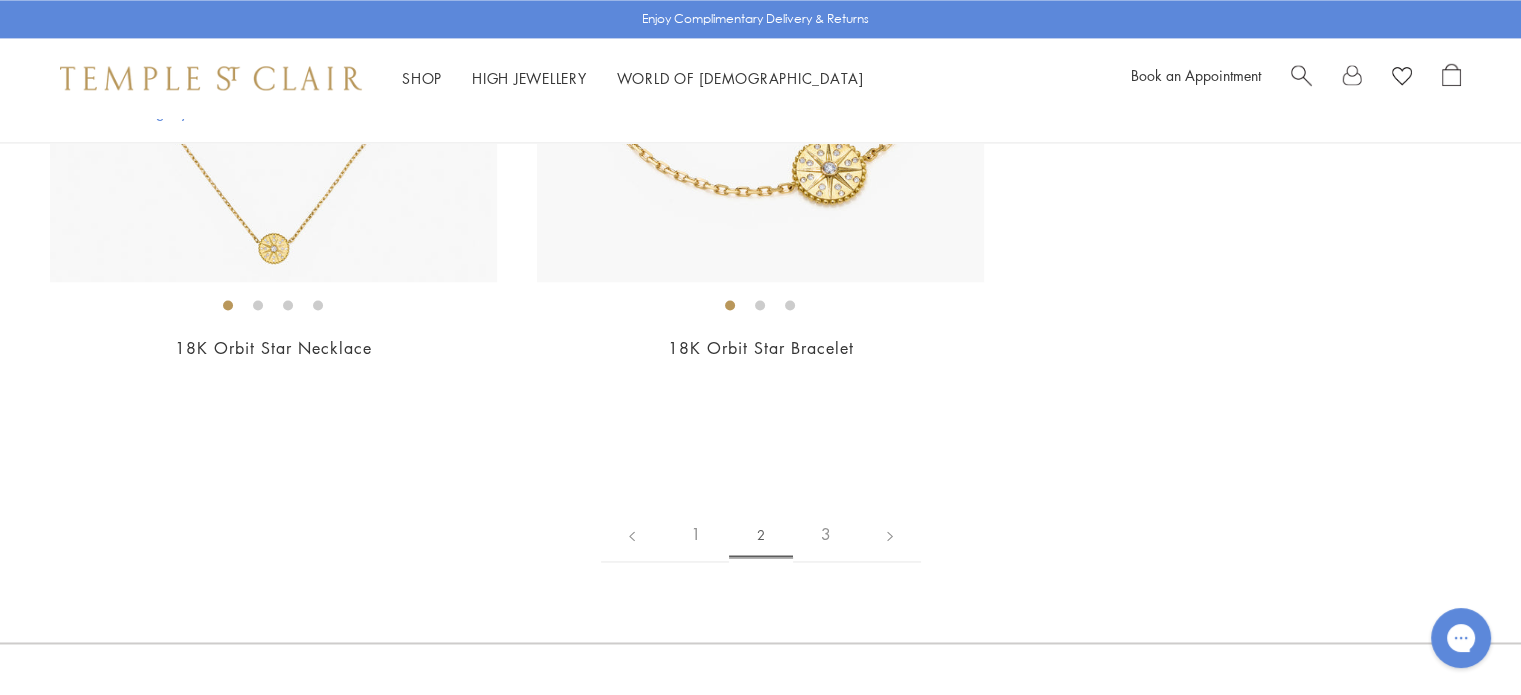 click on "3" at bounding box center (826, 534) 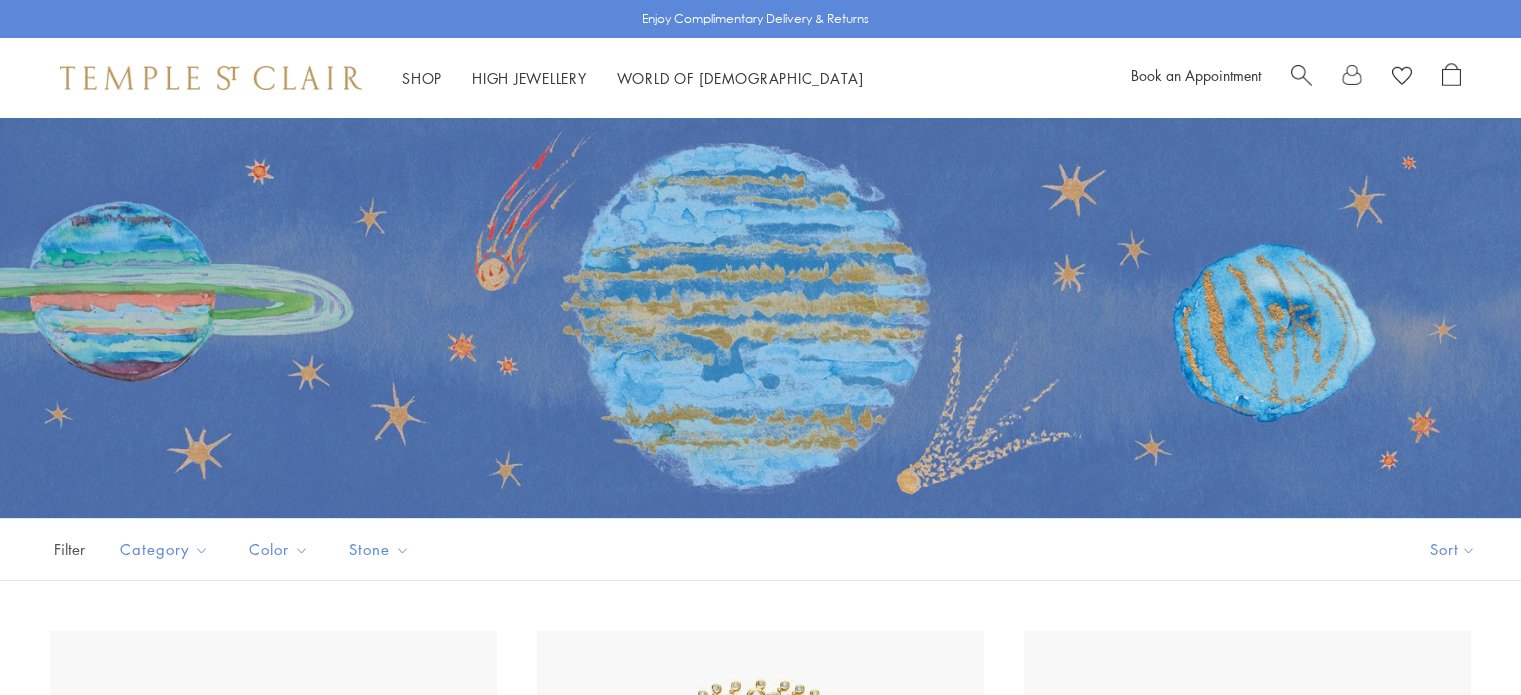 scroll, scrollTop: 0, scrollLeft: 0, axis: both 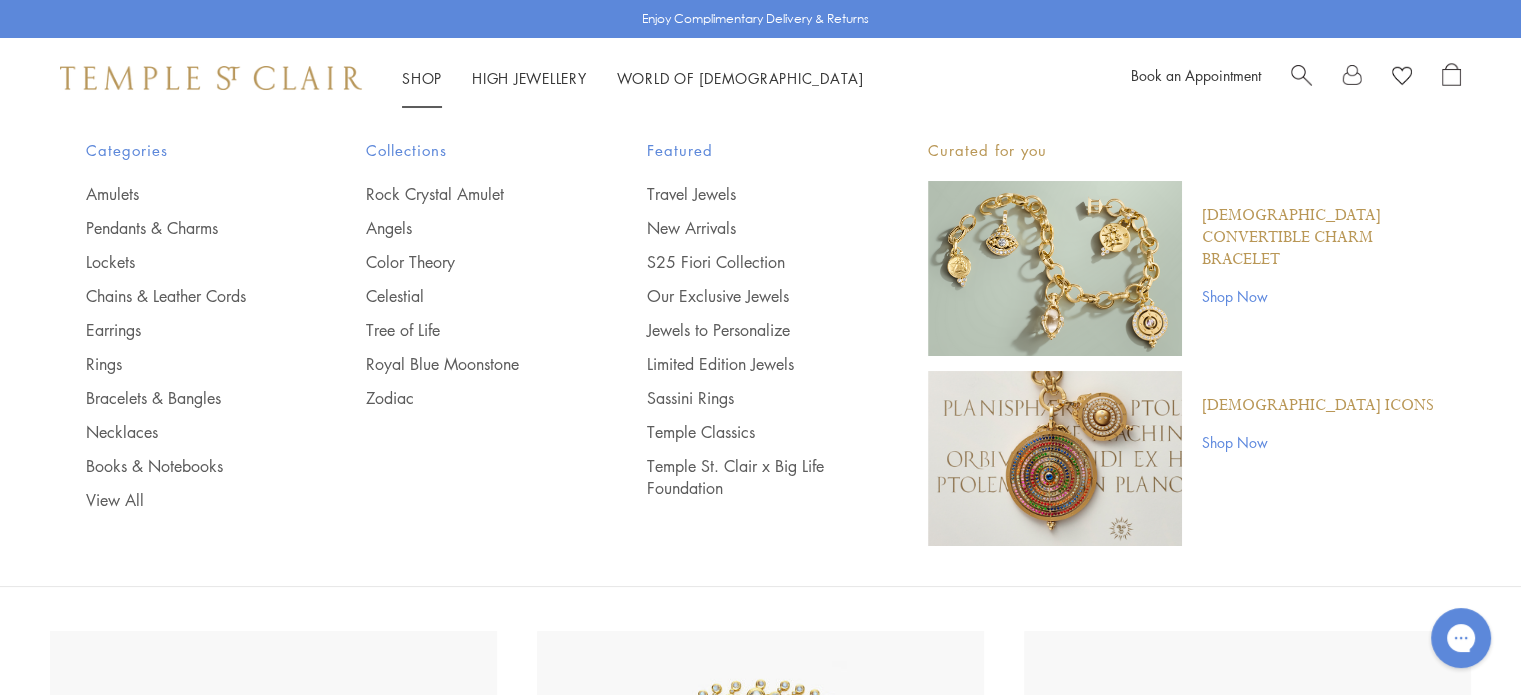 click on "Royal Blue Moonstone" at bounding box center (466, 364) 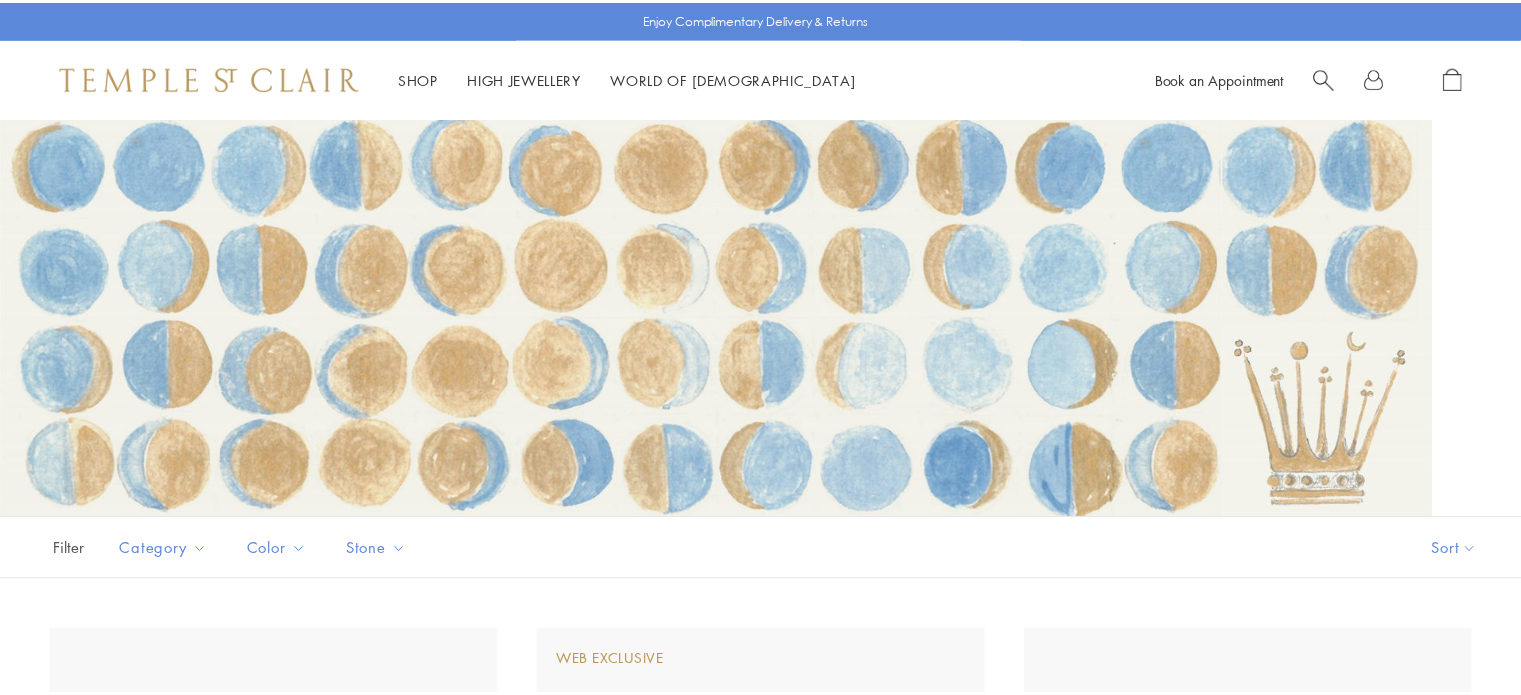 scroll, scrollTop: 0, scrollLeft: 0, axis: both 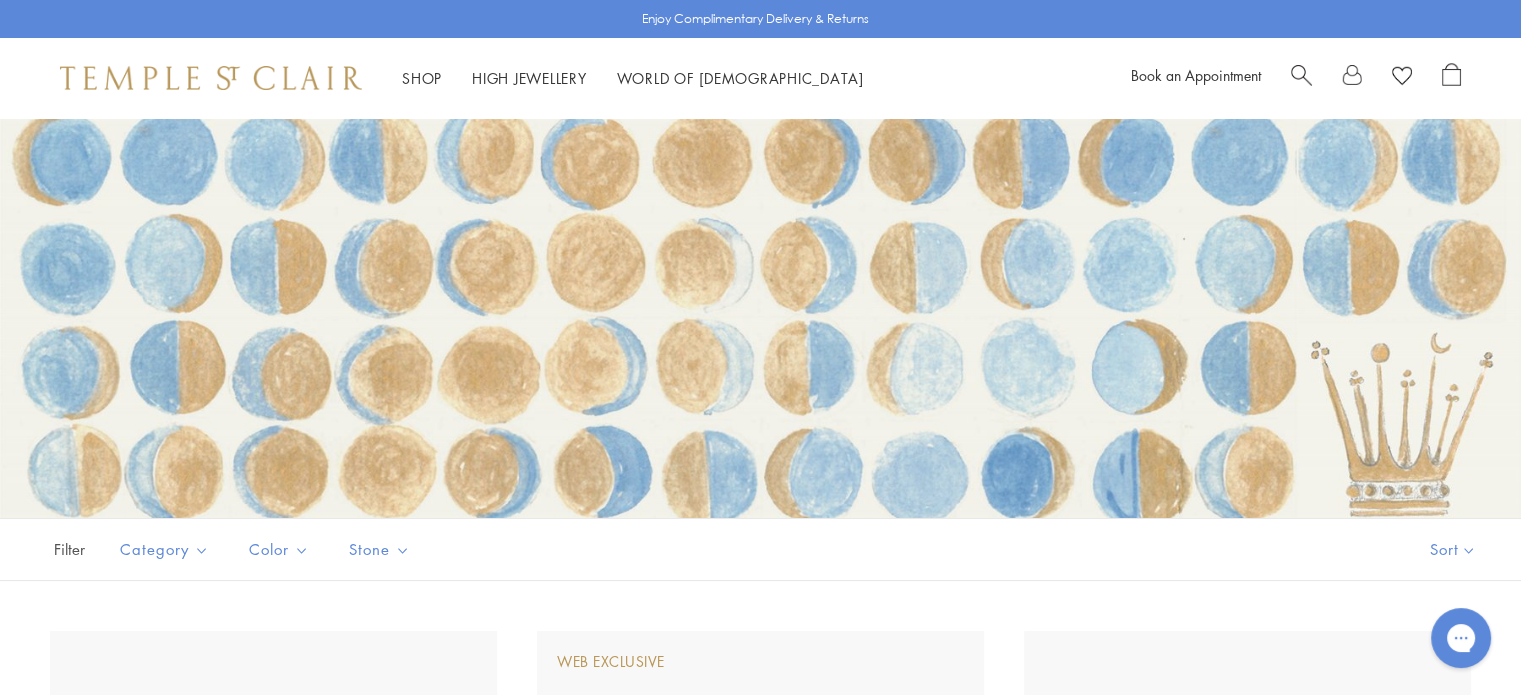 drag, startPoint x: 1520, startPoint y: 59, endPoint x: 1535, endPoint y: 178, distance: 119.94165 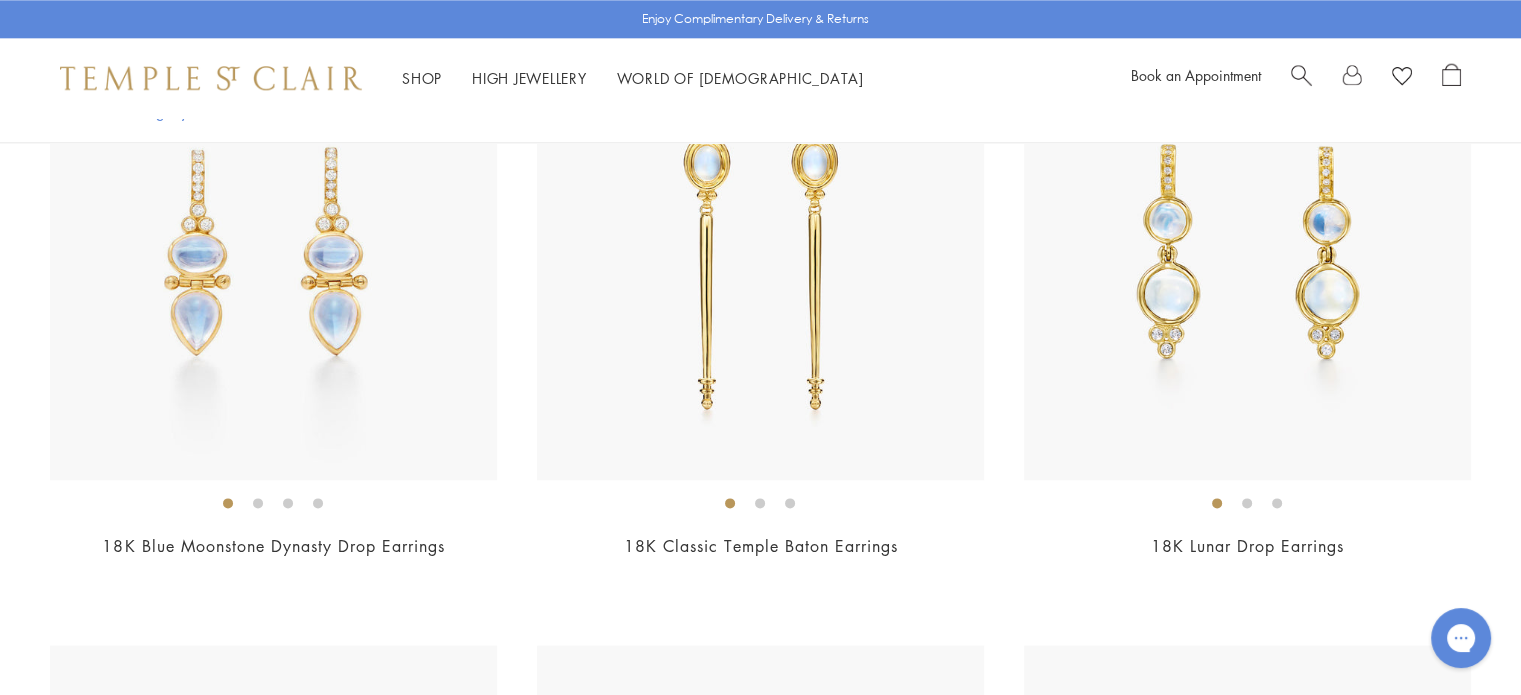 scroll, scrollTop: 2443, scrollLeft: 0, axis: vertical 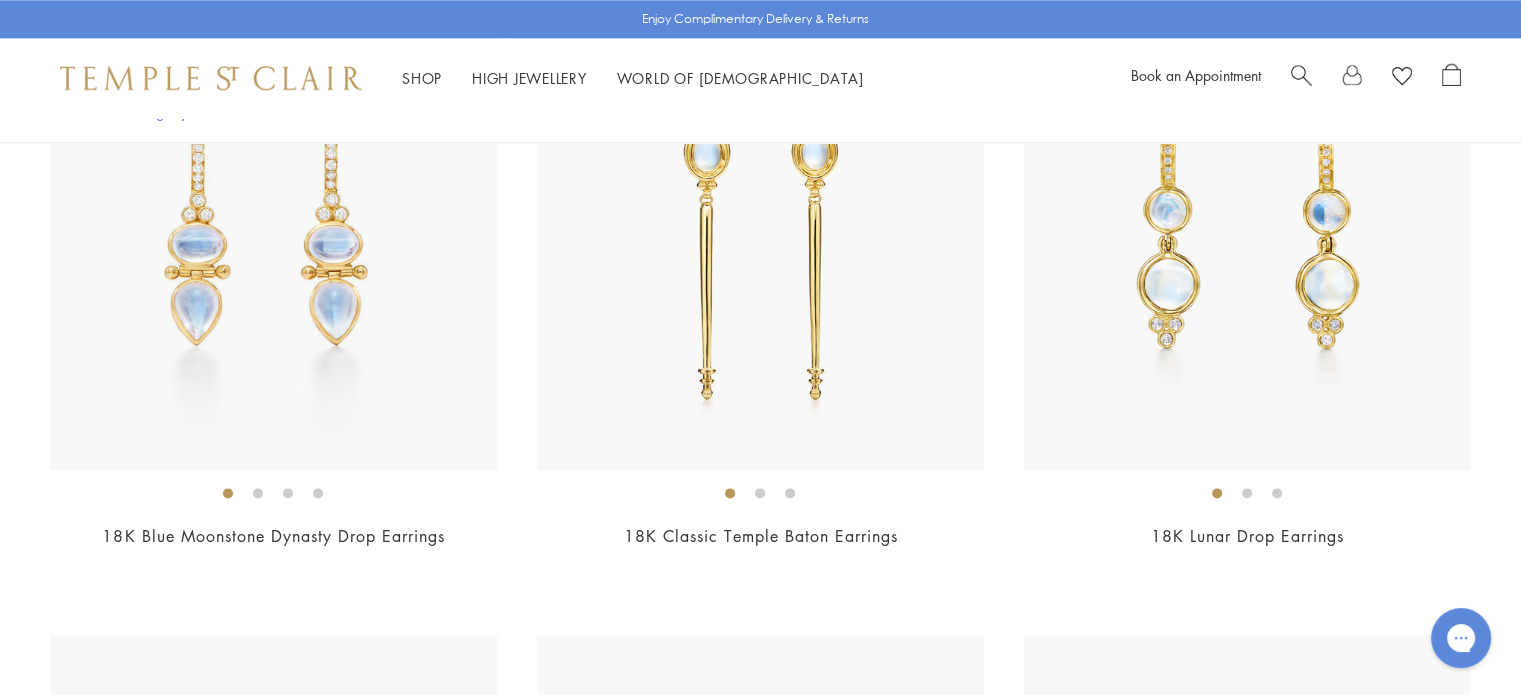 click at bounding box center [760, 493] 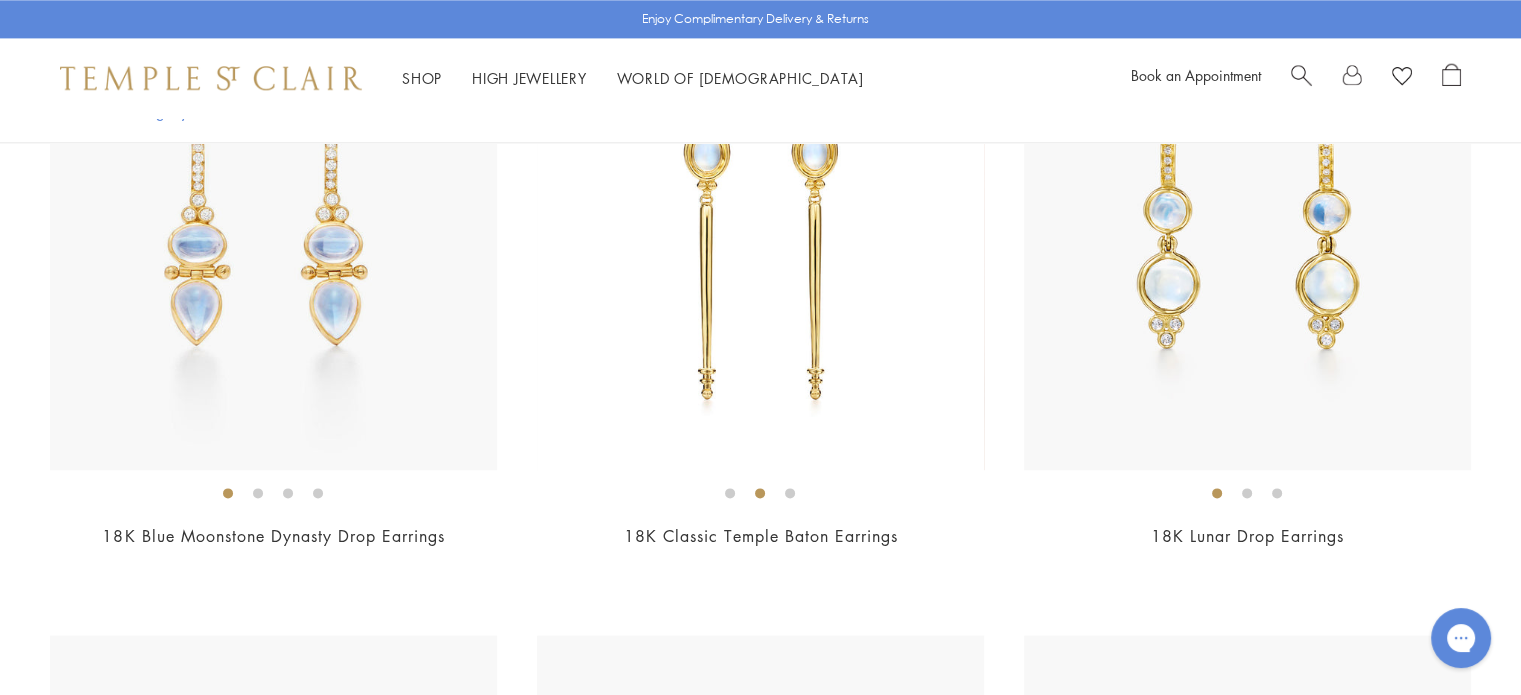 click at bounding box center (790, 493) 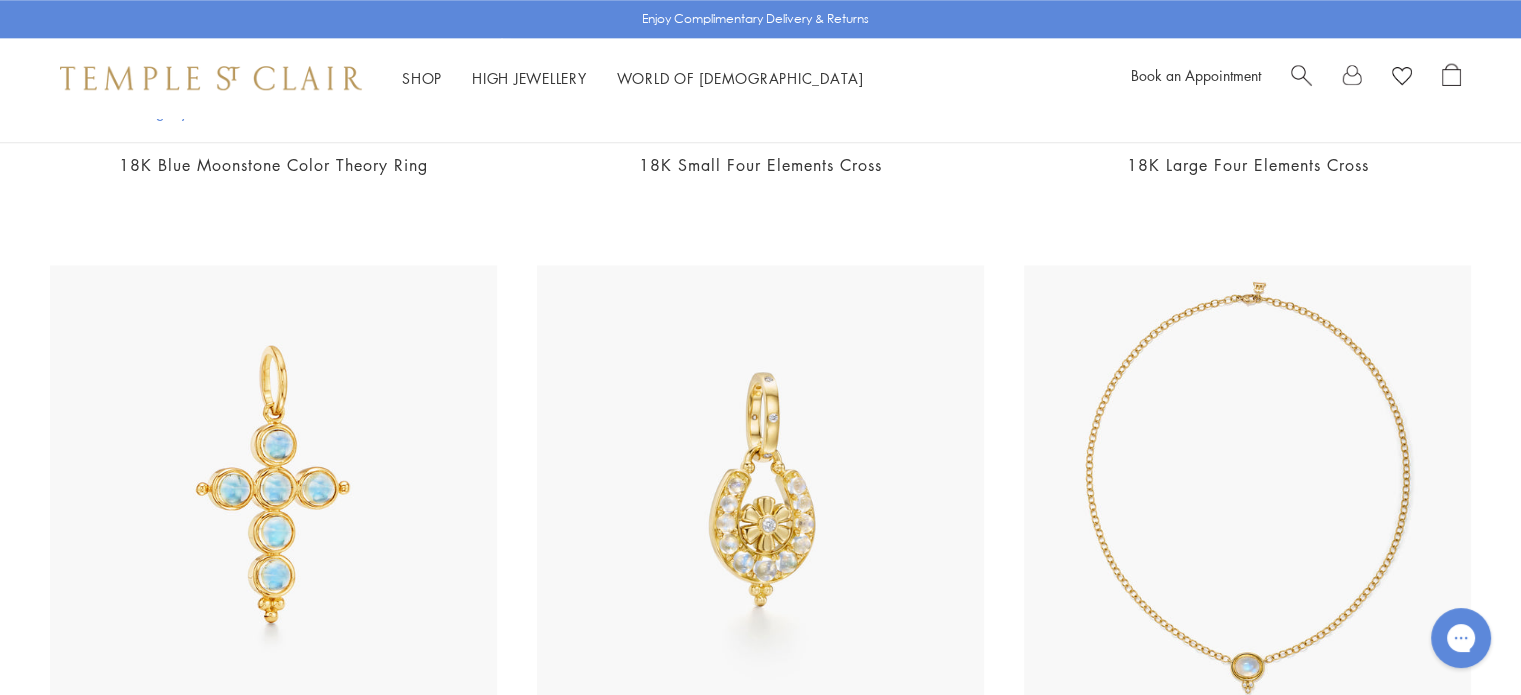 scroll, scrollTop: 9573, scrollLeft: 0, axis: vertical 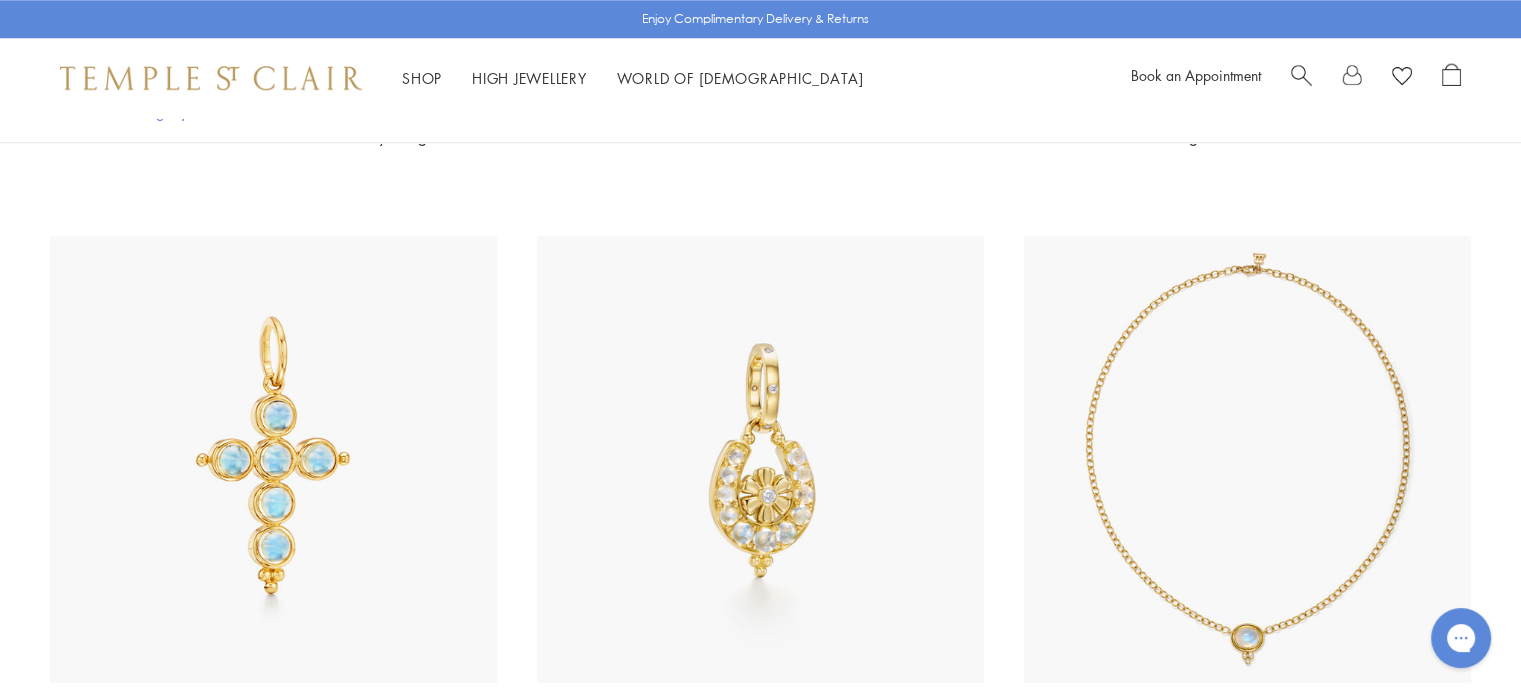 drag, startPoint x: 1519, startPoint y: 543, endPoint x: 1535, endPoint y: 624, distance: 82.565125 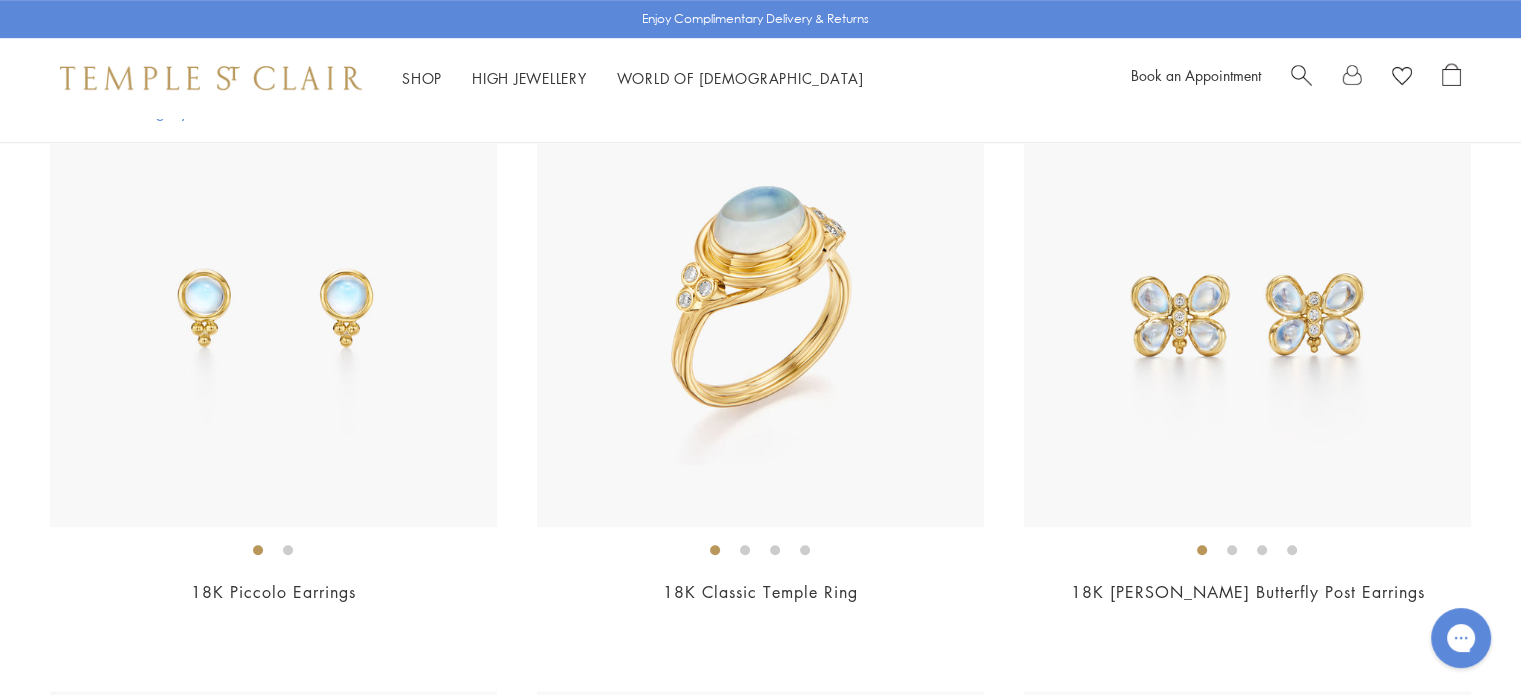 scroll, scrollTop: 0, scrollLeft: 0, axis: both 